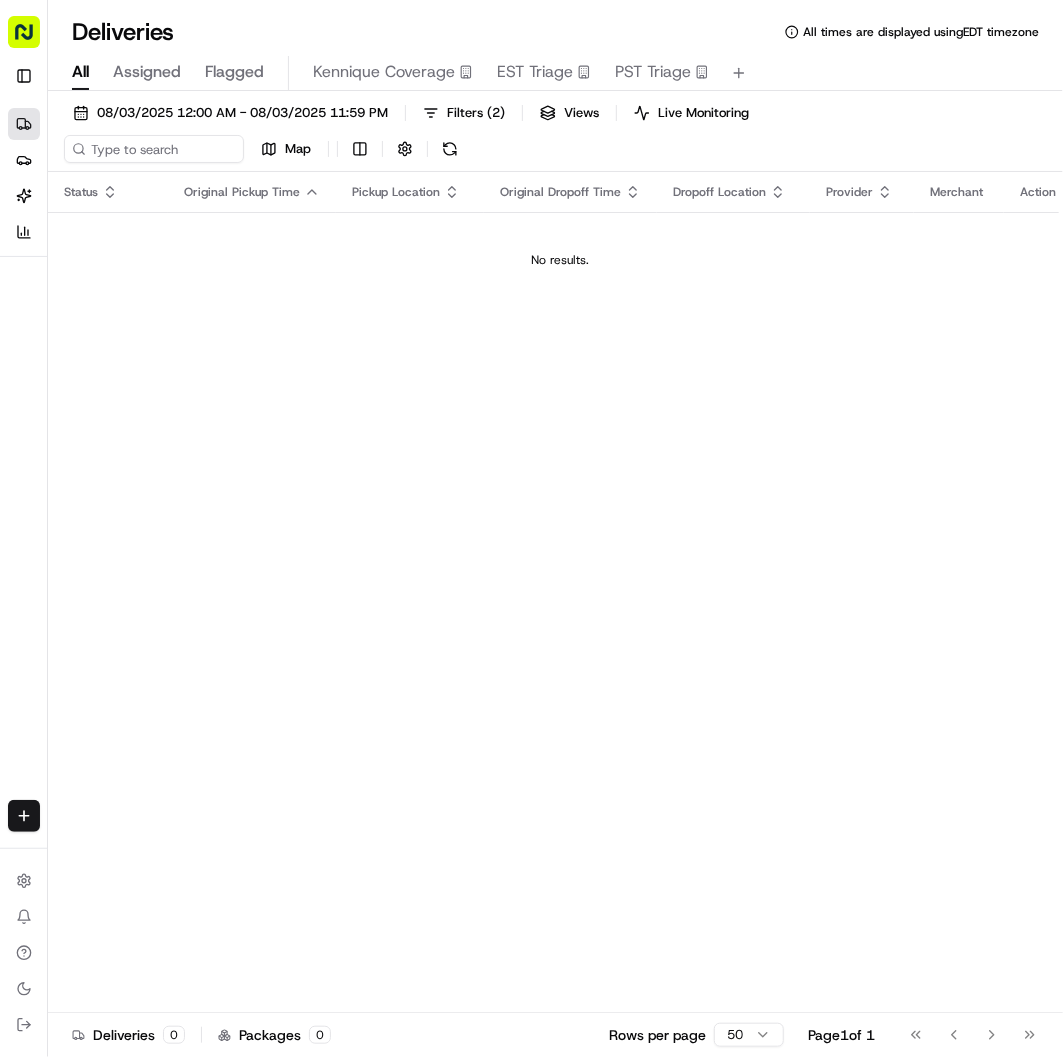 scroll, scrollTop: 0, scrollLeft: 0, axis: both 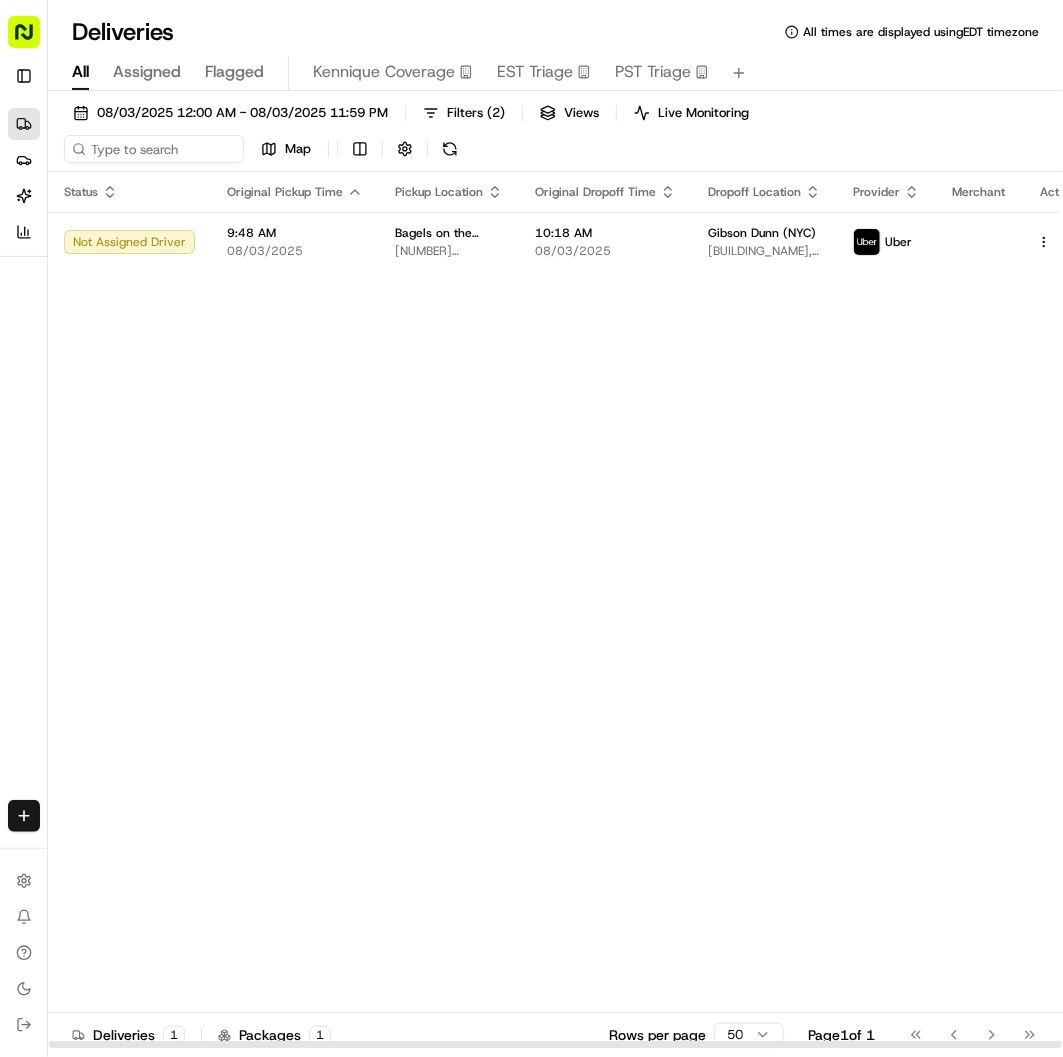 click on "Status Original Pickup Time Pickup Location Original Dropoff Time Dropoff Location Provider Merchant Action Not Assigned Driver [TIME] [DATE] [MERCHANT_NAME] [NUMBER] [STREET], [CITY], [STATE], USA [TIME] [DATE] [MERCHANT_NAME] ([CITY]) [BUILDING_NAME], [NUMBER] [STREET], [CITY], [STATE], USA Uber" at bounding box center [571, 610] 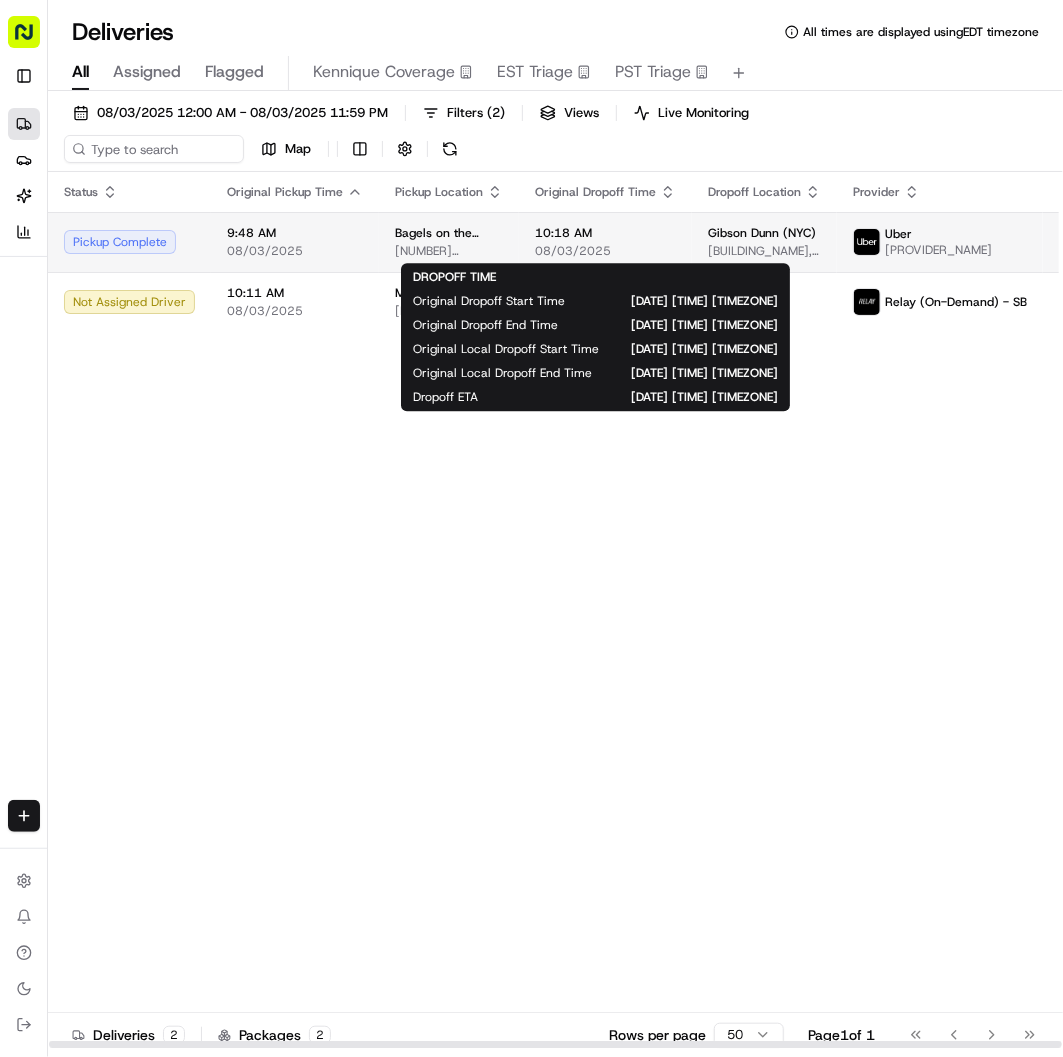 click on "10:18 AM" at bounding box center [605, 233] 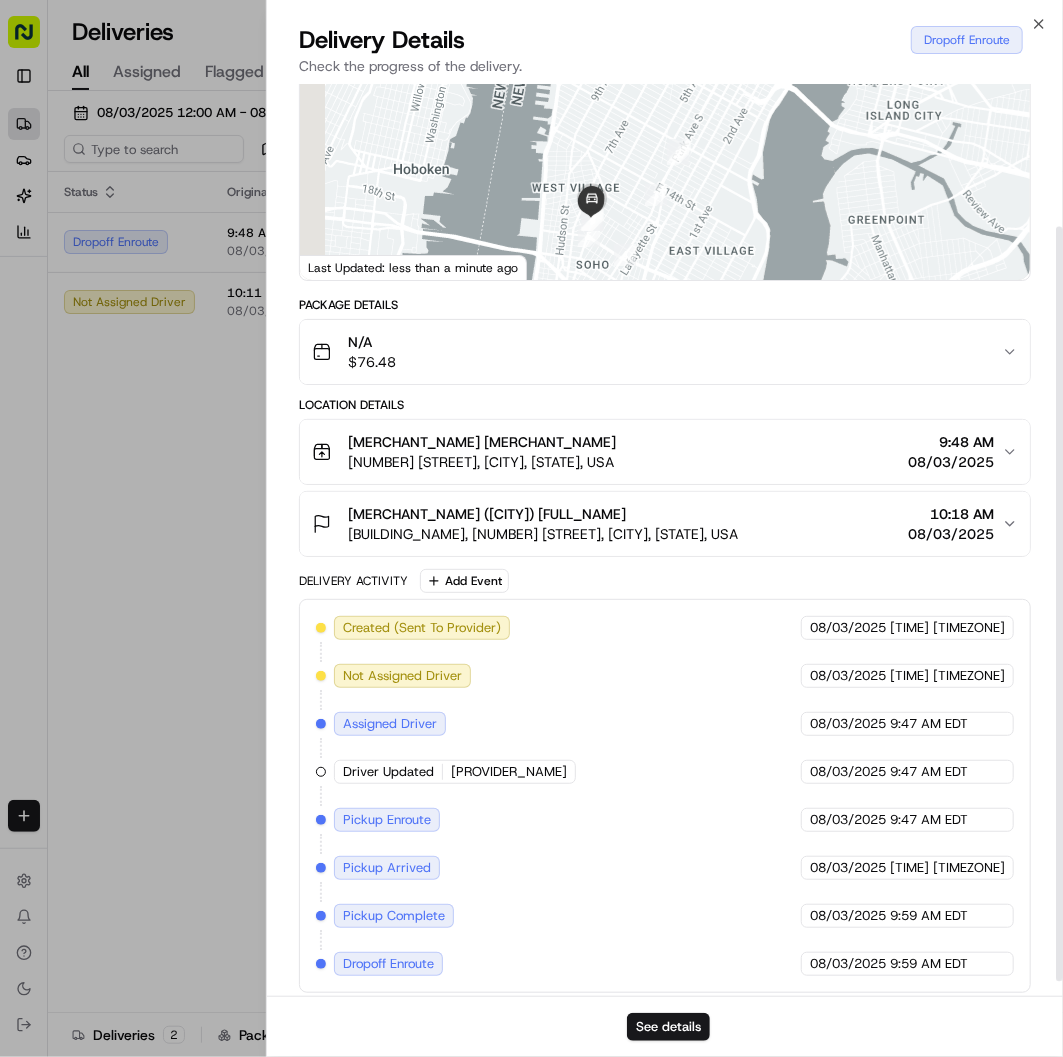 scroll, scrollTop: 192, scrollLeft: 0, axis: vertical 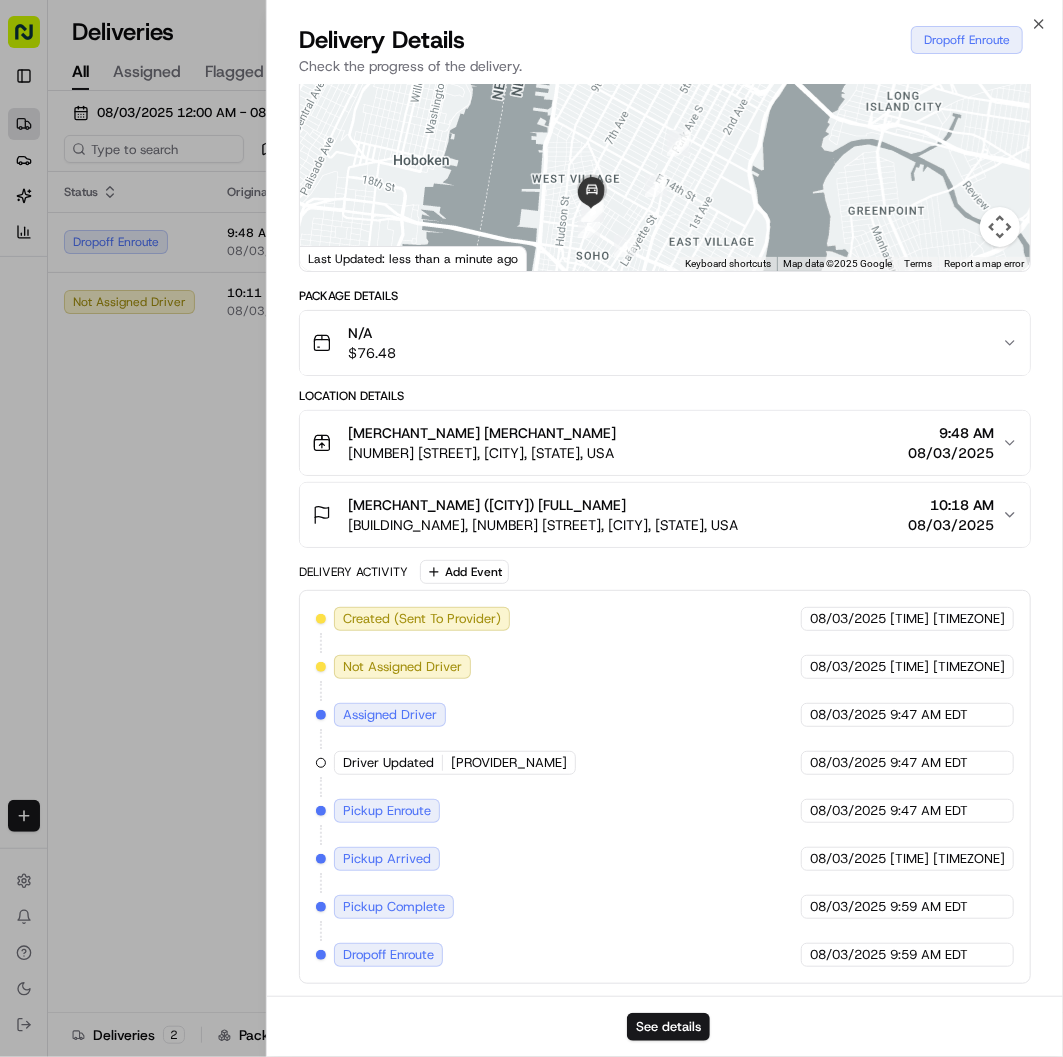 click on "See details" at bounding box center [665, 1026] 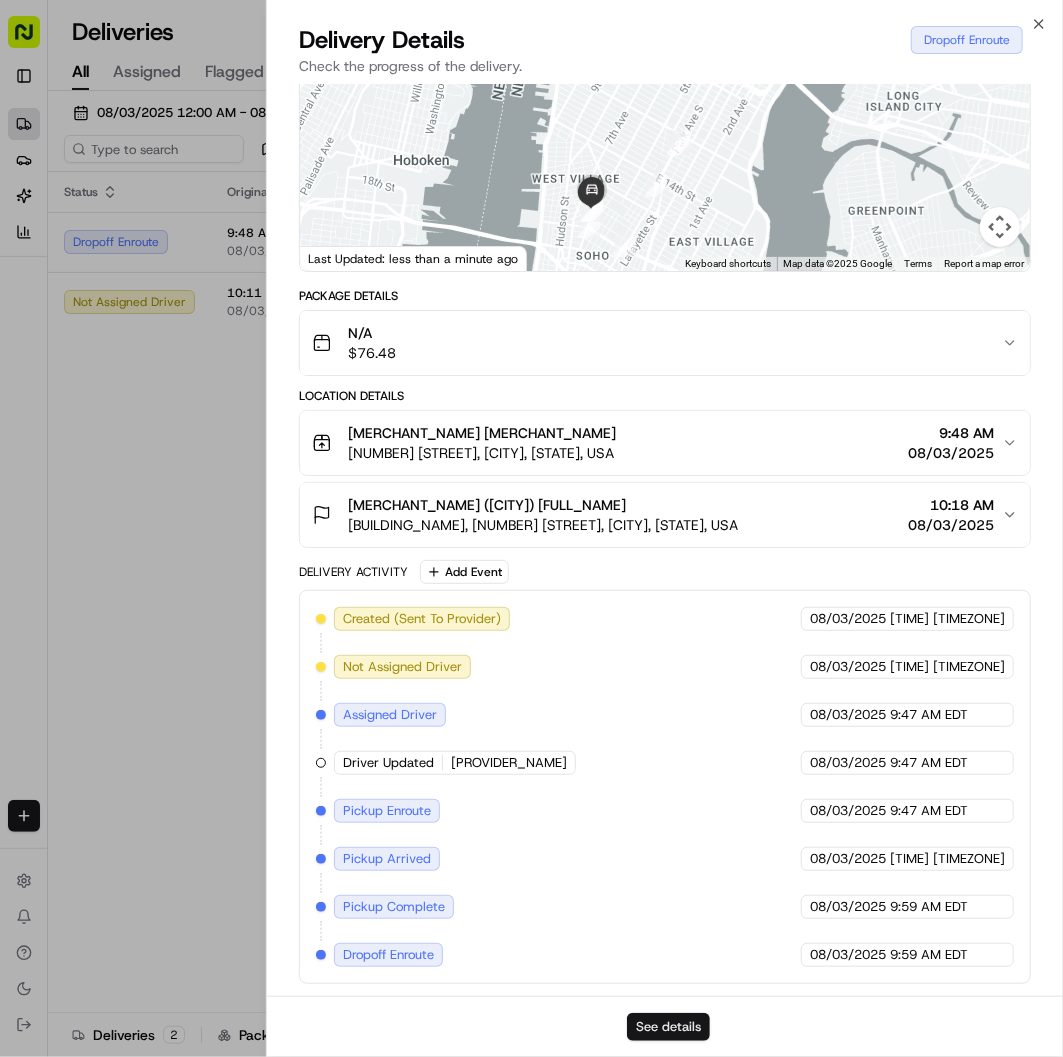 click on "See details" at bounding box center [668, 1027] 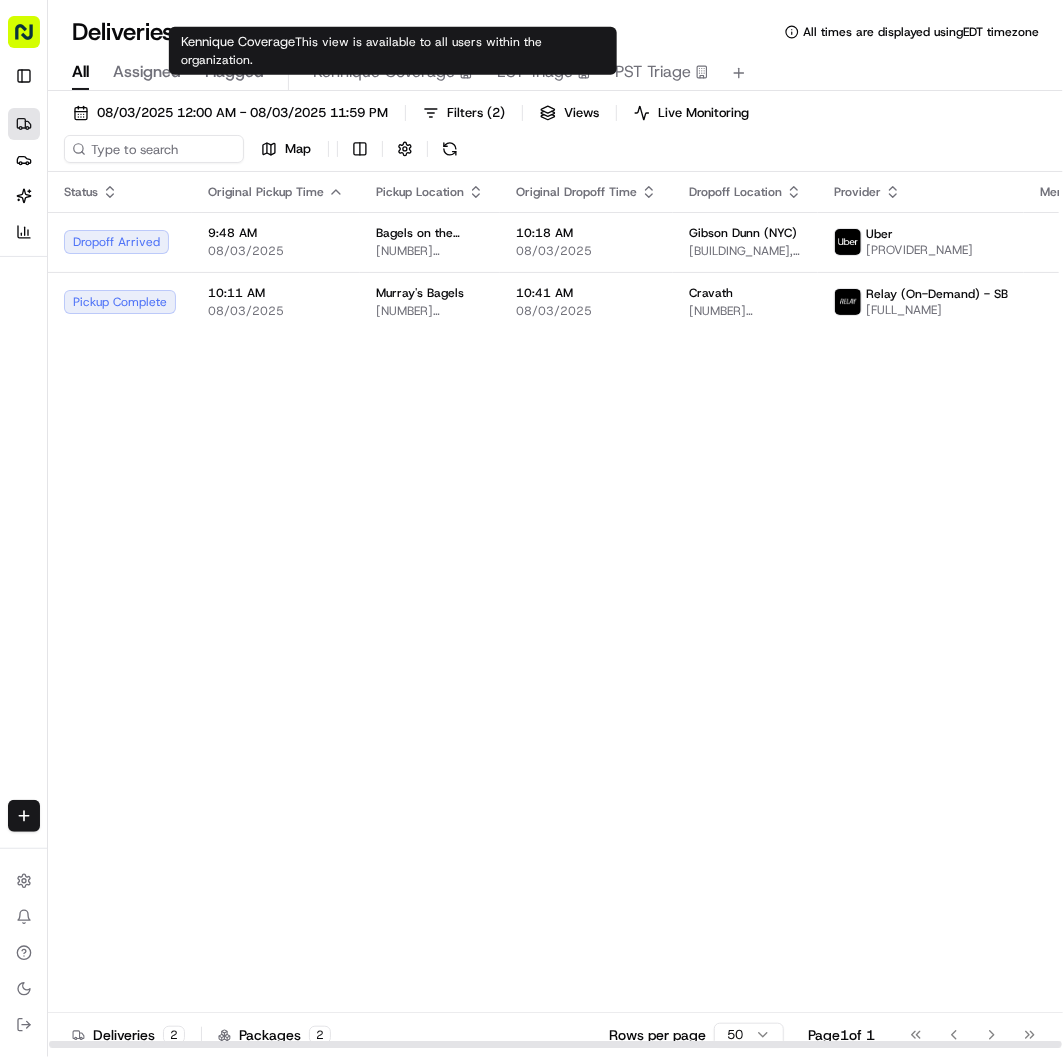 click on "Status Original Pickup Time Pickup Location Original Dropoff Time Dropoff Location Provider Merchant Action Dropoff Arrived 9:48 AM 08/03/2025 Bagels on the Square 9 Carmine St, New York, NY 10014, USA 10:18 AM 08/03/2025 Gibson Dunn (NYC) MetLife Building, 200 Park Ave, New York, NY 10117, USA Uber ABBY M. Pickup Complete 10:11 AM 08/03/2025 Murray's Bagels 500 6th Ave, New York, NY 10011, USA 10:41 AM 08/03/2025 Cravath 375 9th Ave, New York, NY 10001, USA Relay (On-Demand) - SB Jennifer F S." at bounding box center [615, 610] 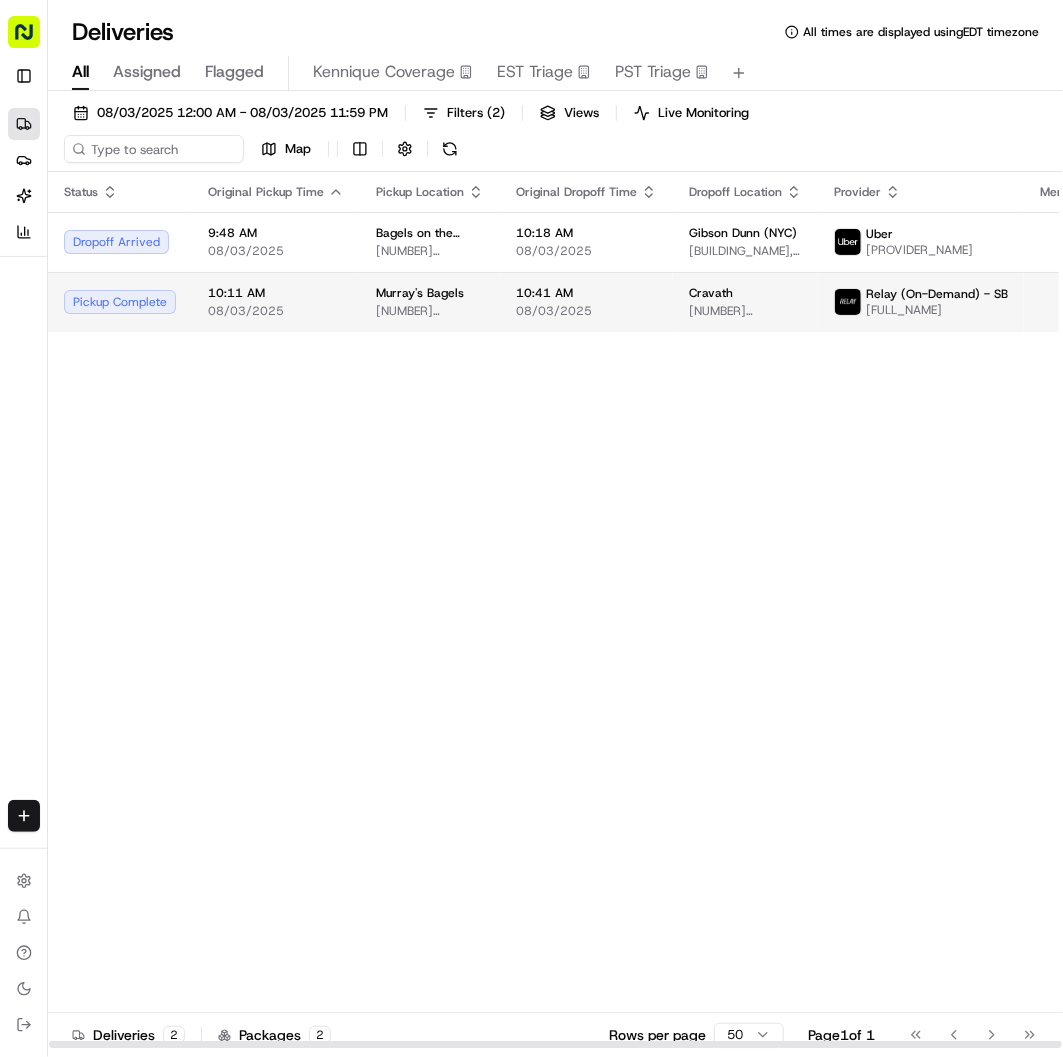 click on "08/03/2025" at bounding box center [586, 311] 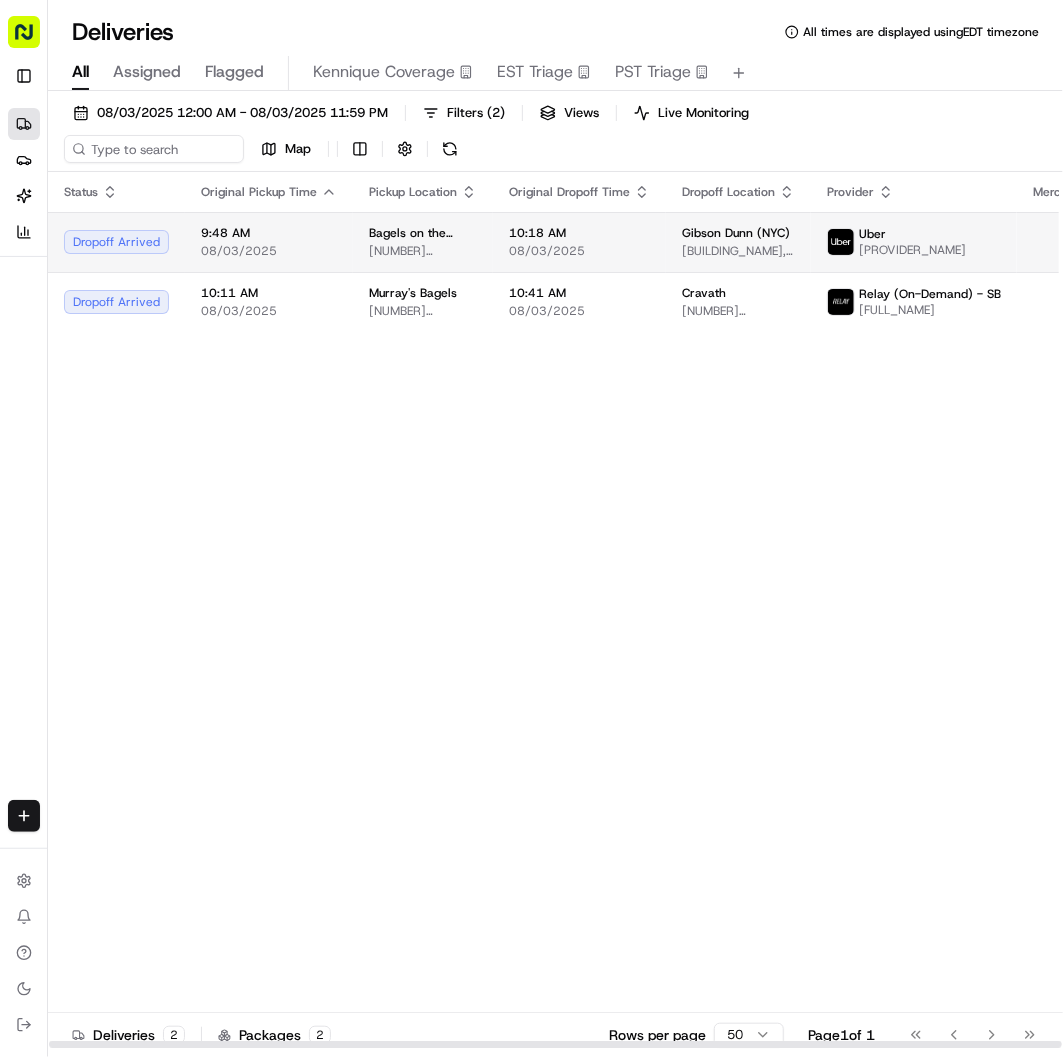 click on "Bagels on the Square" at bounding box center (423, 233) 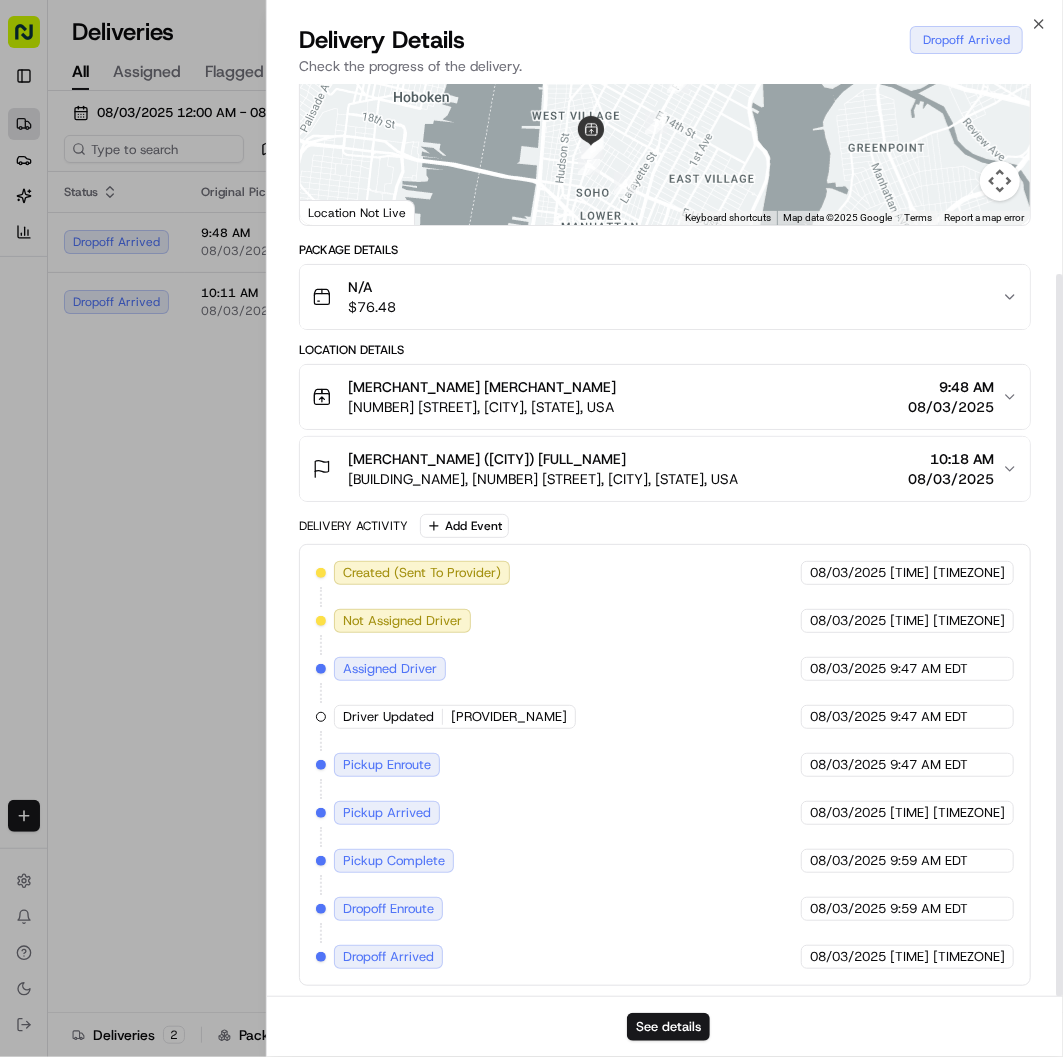 scroll, scrollTop: 240, scrollLeft: 0, axis: vertical 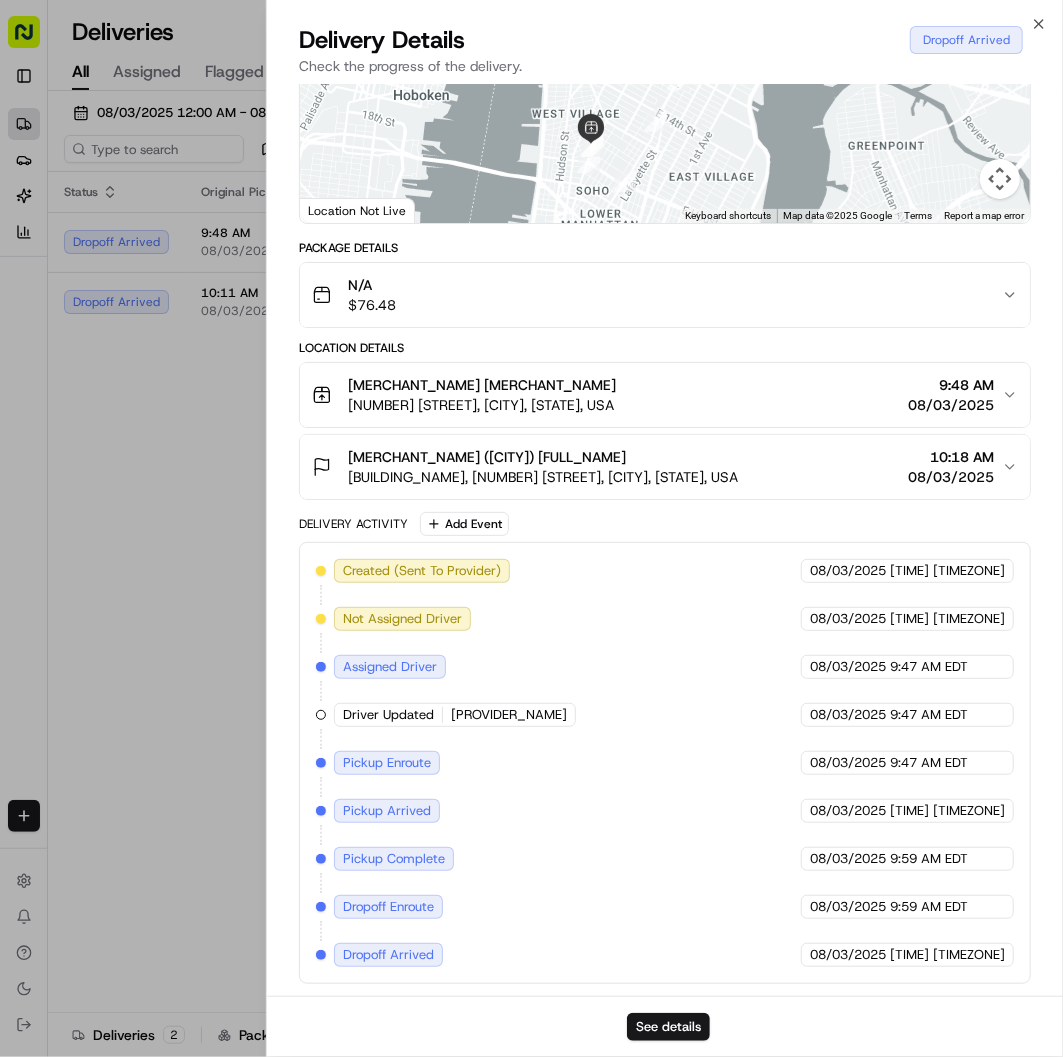click on "See details" at bounding box center (665, 1026) 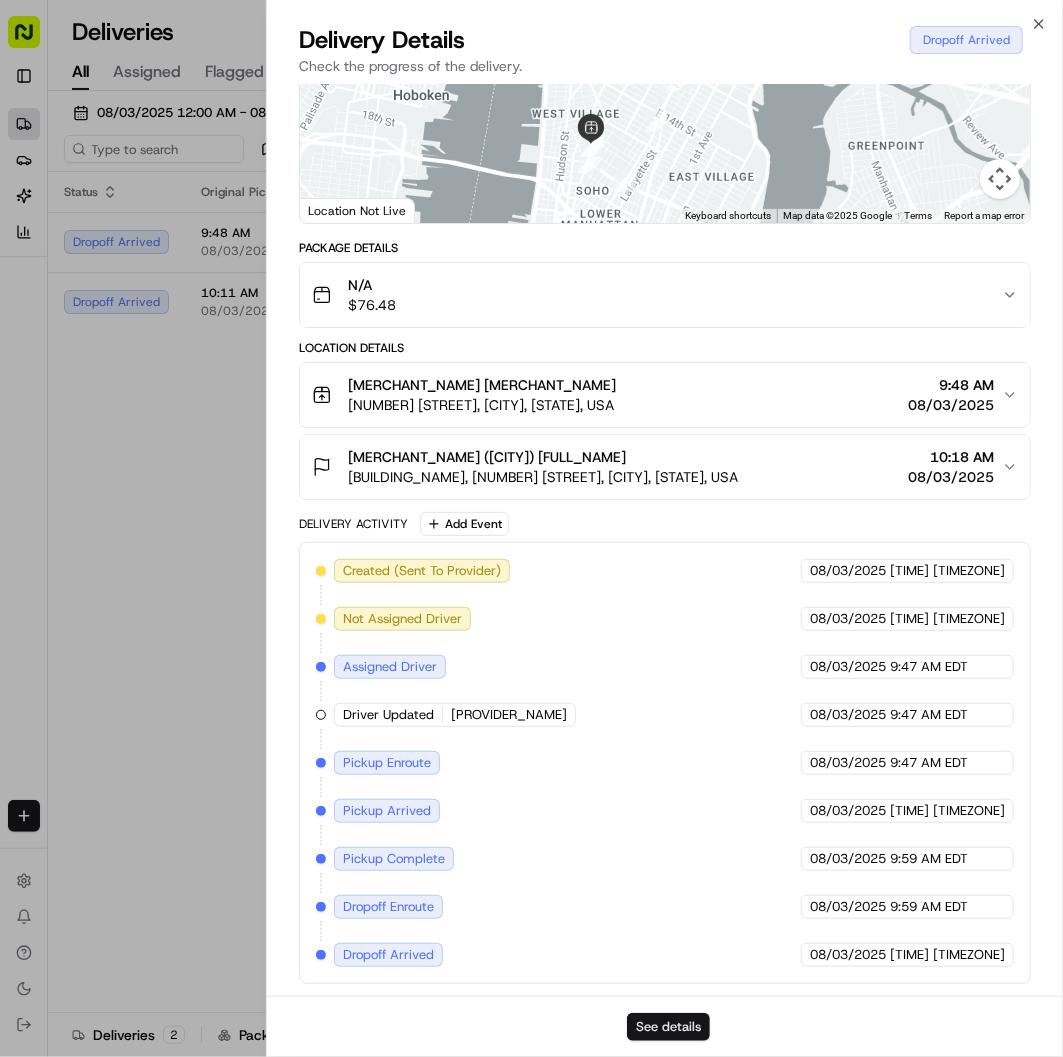 click on "See details" at bounding box center (668, 1027) 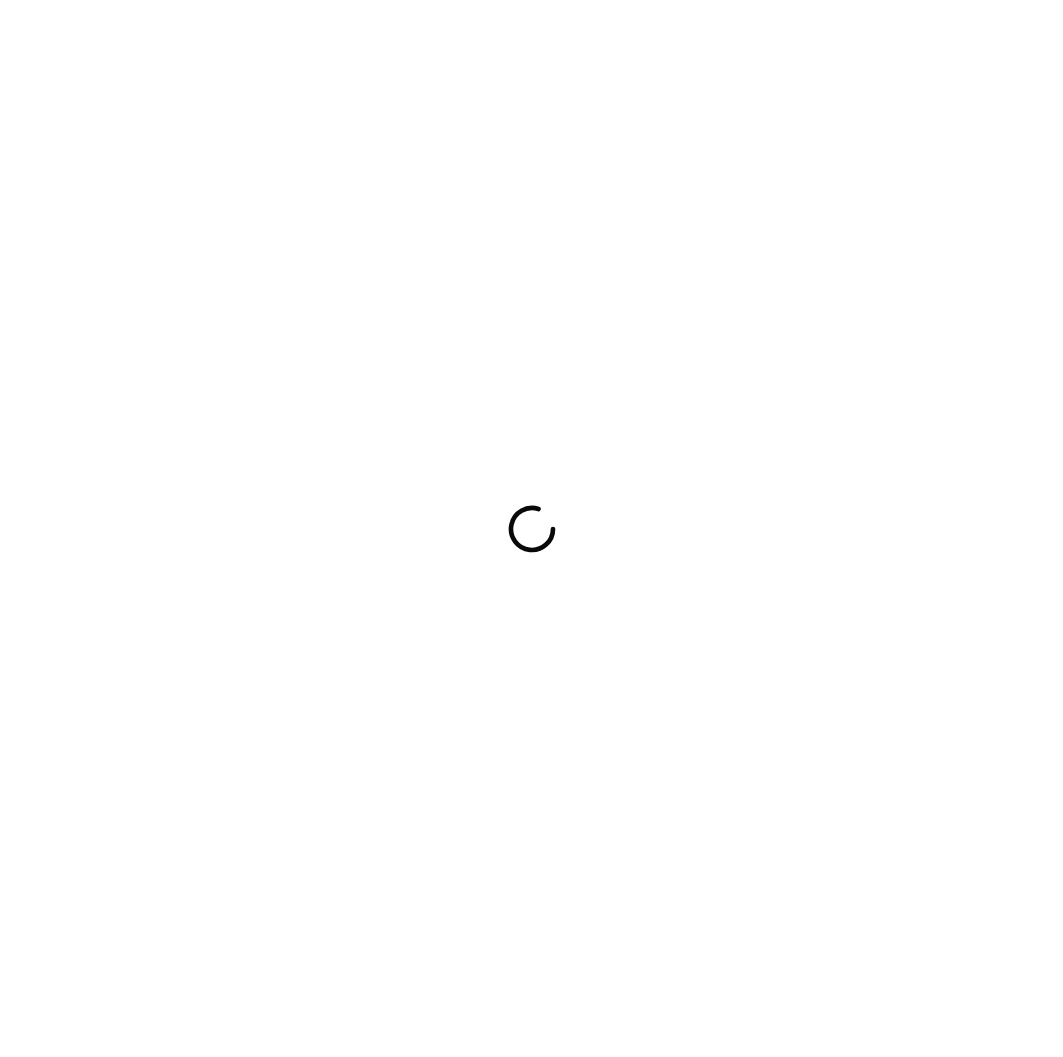 scroll, scrollTop: 0, scrollLeft: 0, axis: both 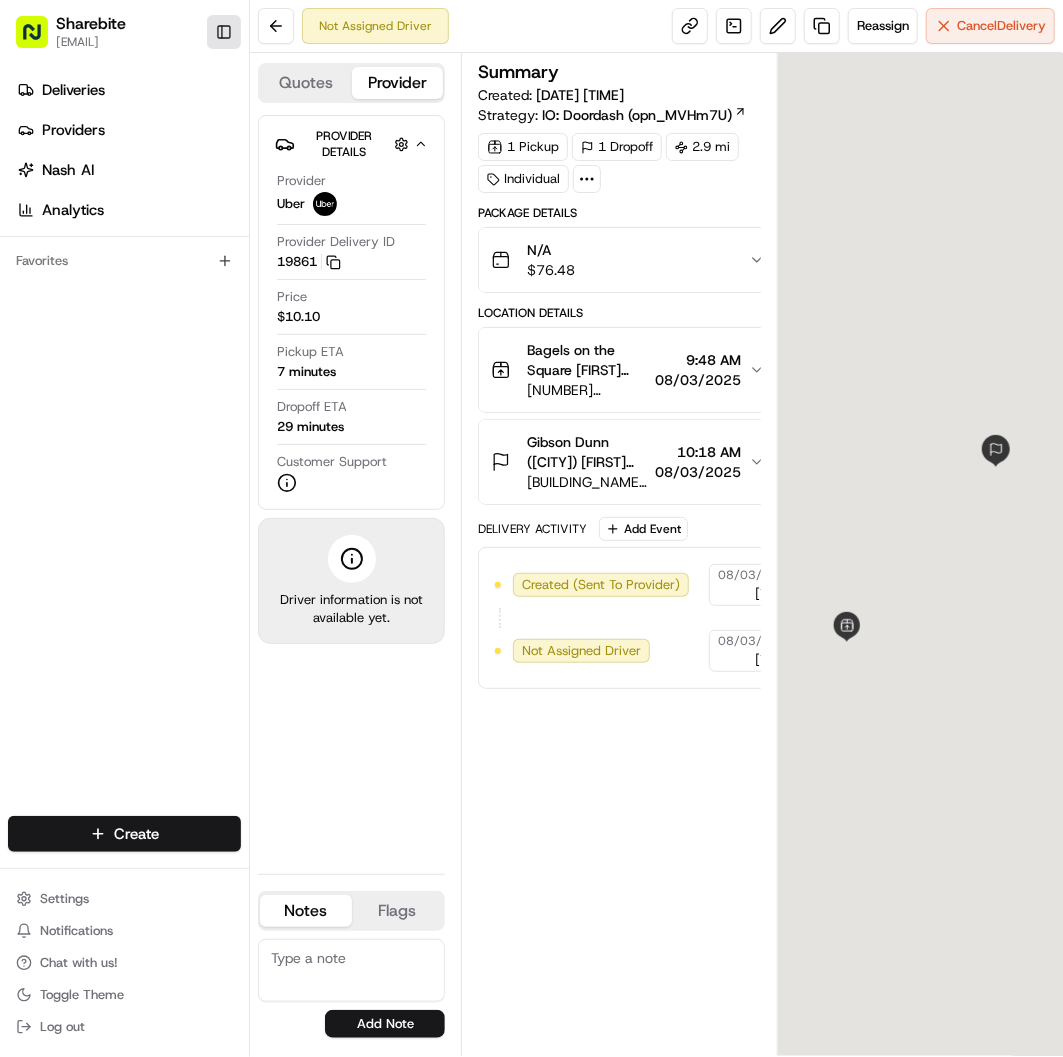 click on "Toggle Sidebar" at bounding box center (224, 32) 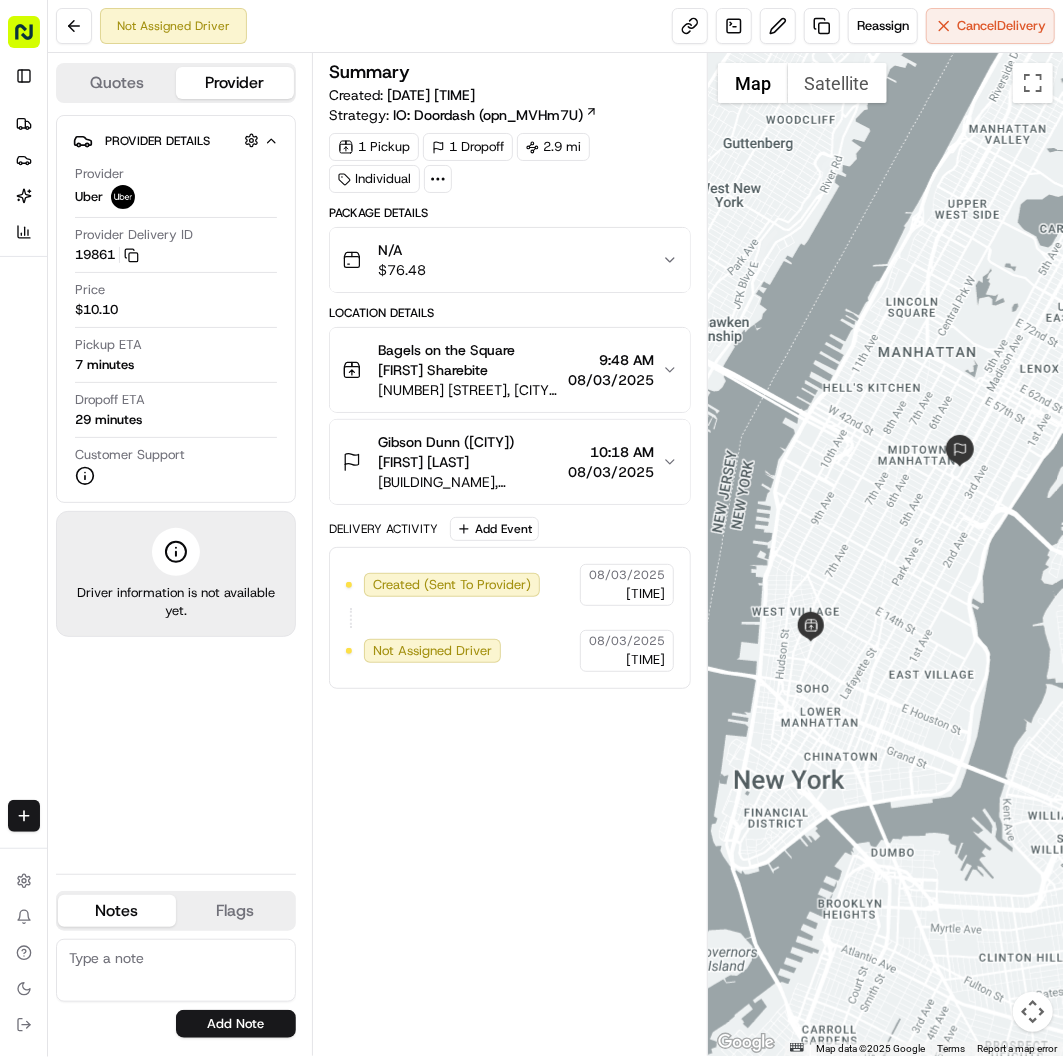 scroll, scrollTop: 0, scrollLeft: 0, axis: both 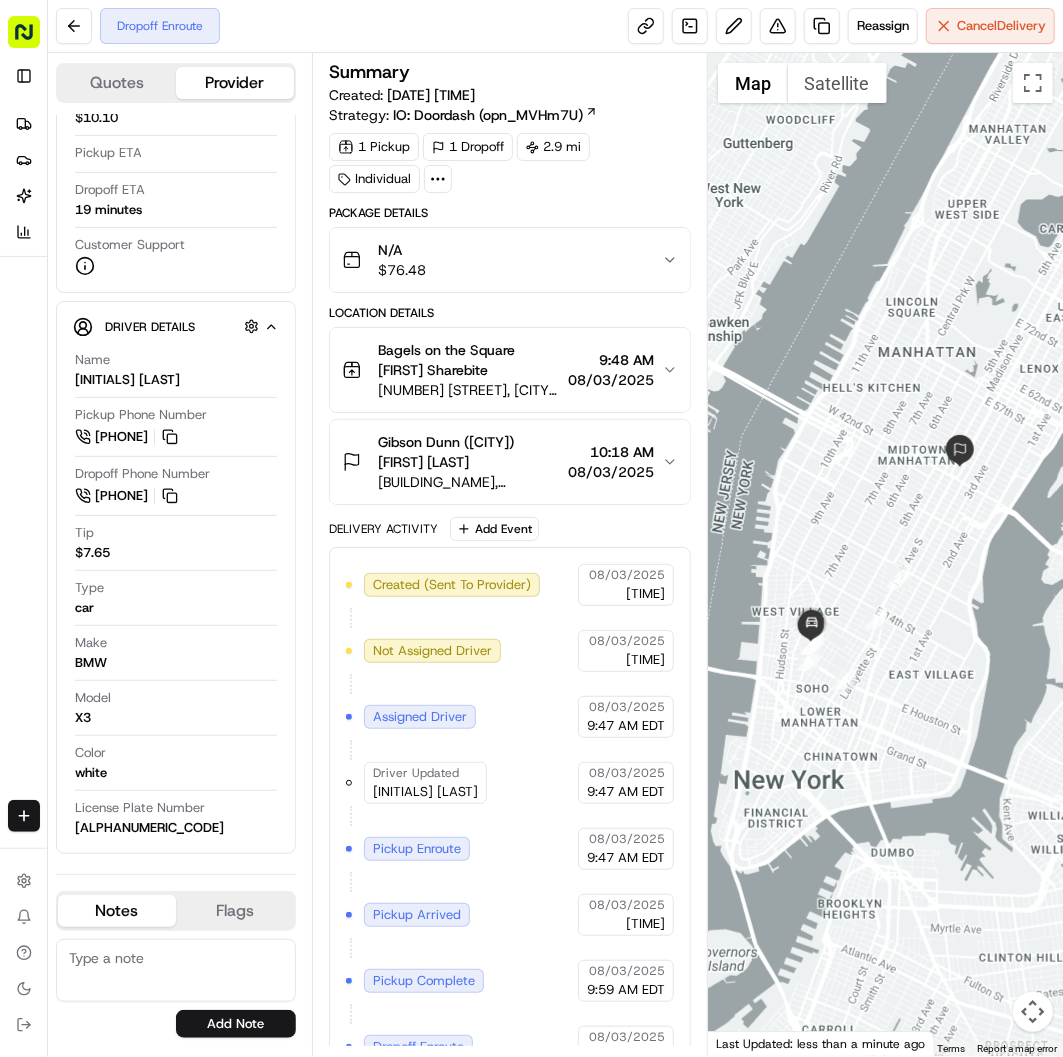 click on "Dropoff Enroute Reassign Cancel  Delivery" at bounding box center [555, 26] 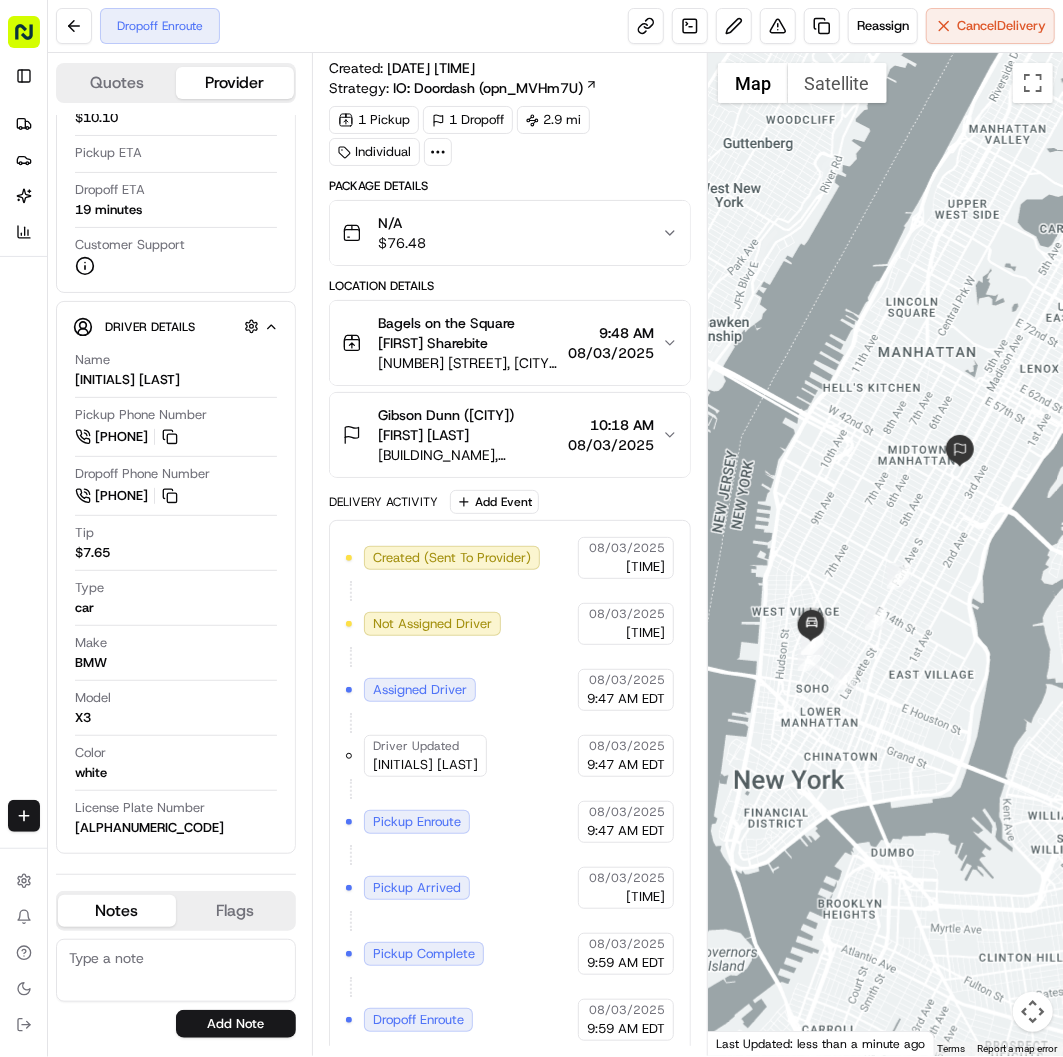 scroll, scrollTop: 41, scrollLeft: 0, axis: vertical 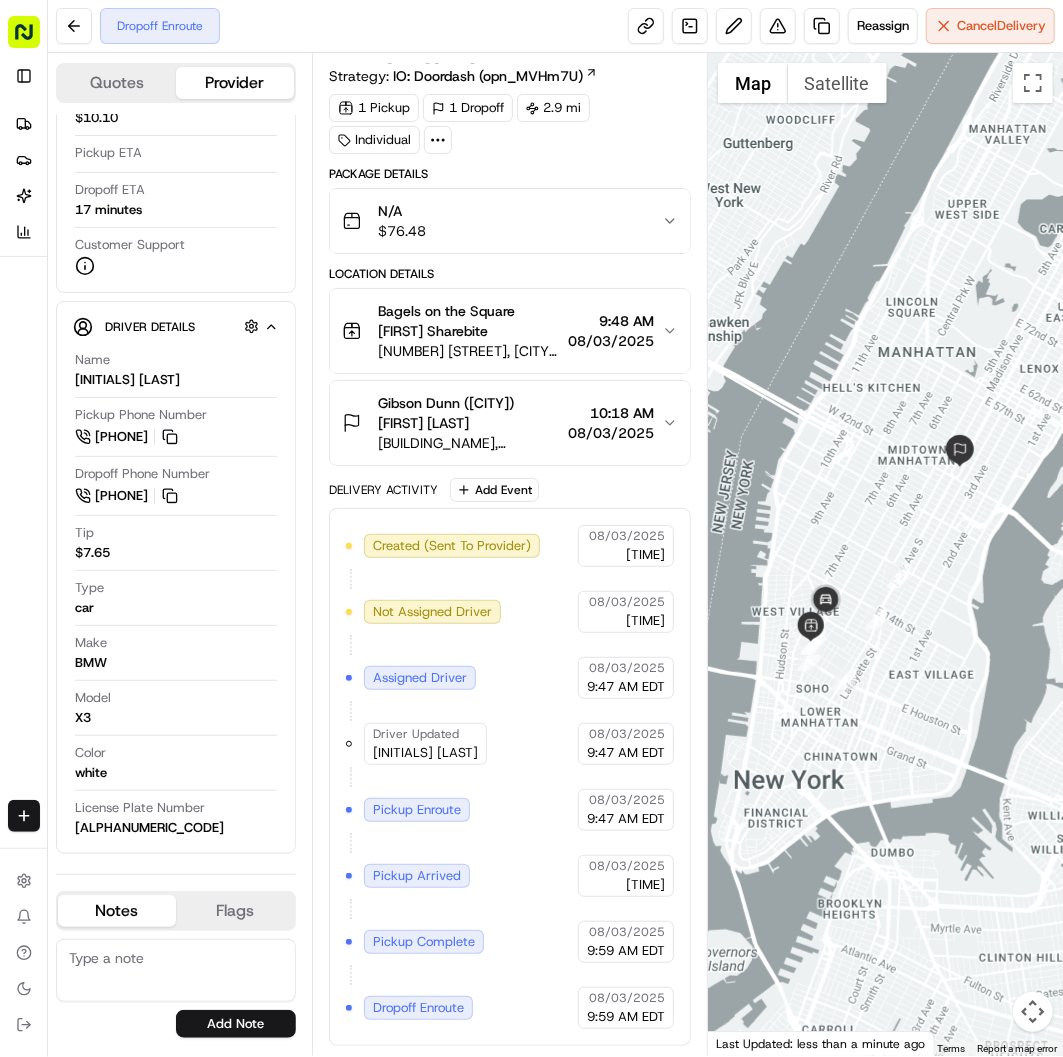 click on "Dropoff Enroute Reassign Cancel  Delivery" at bounding box center (555, 26) 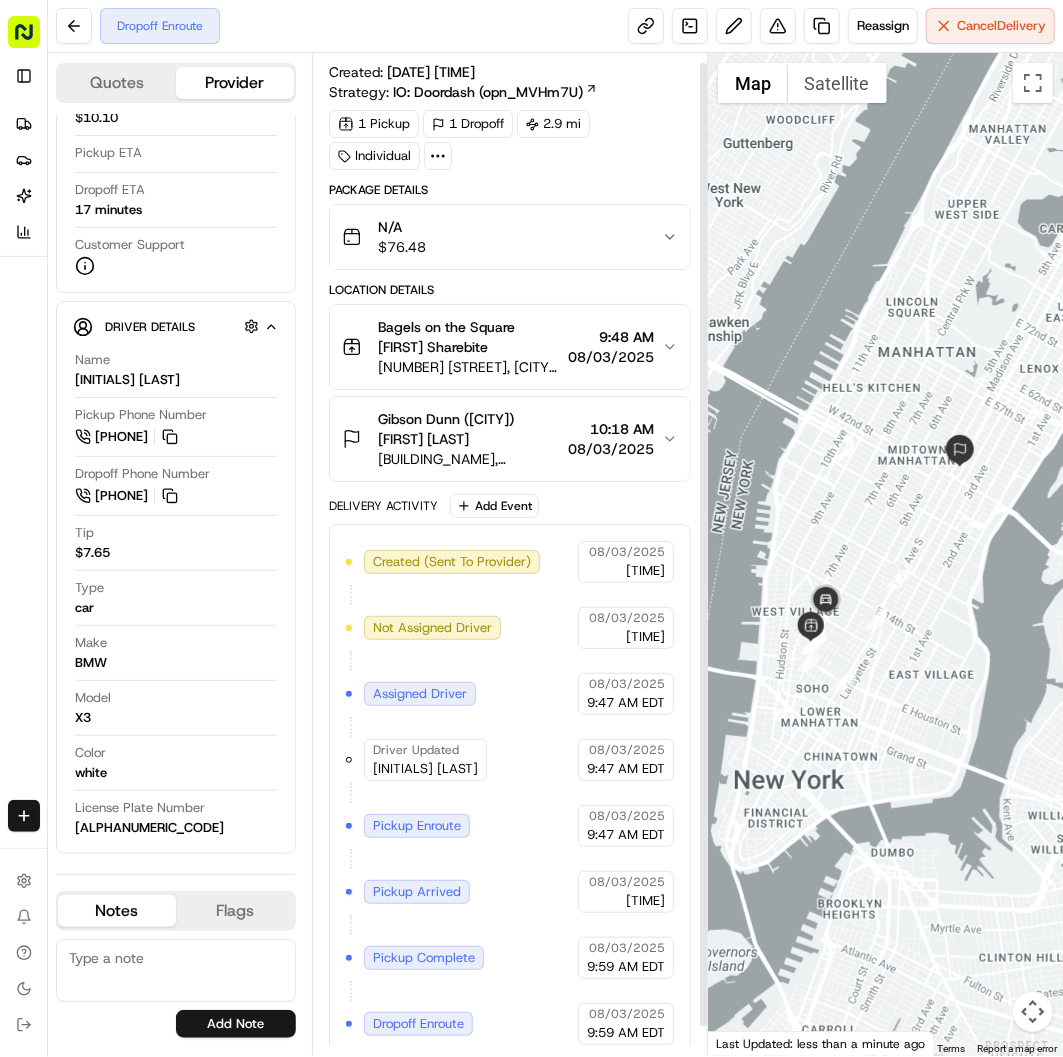 scroll, scrollTop: 41, scrollLeft: 0, axis: vertical 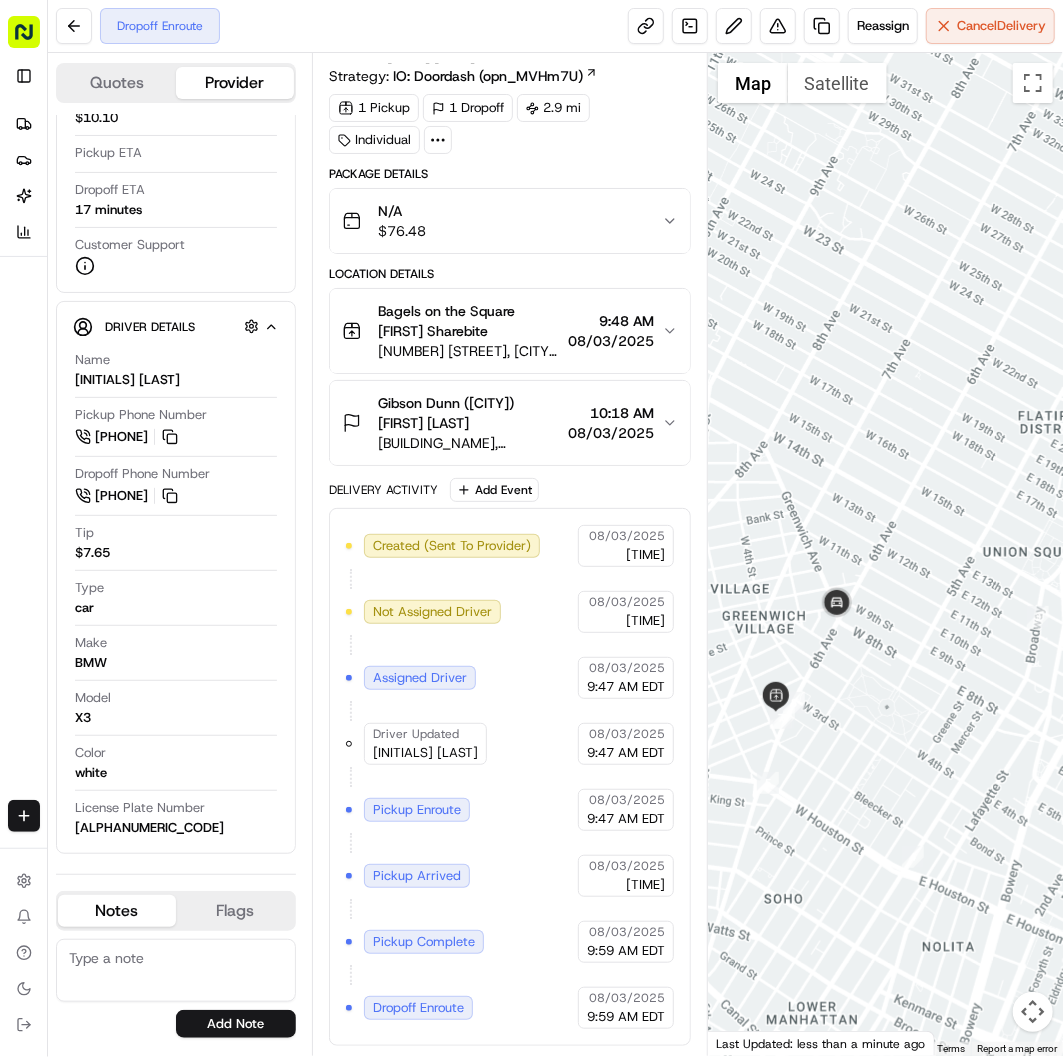 drag, startPoint x: 892, startPoint y: 548, endPoint x: 833, endPoint y: 687, distance: 151.00331 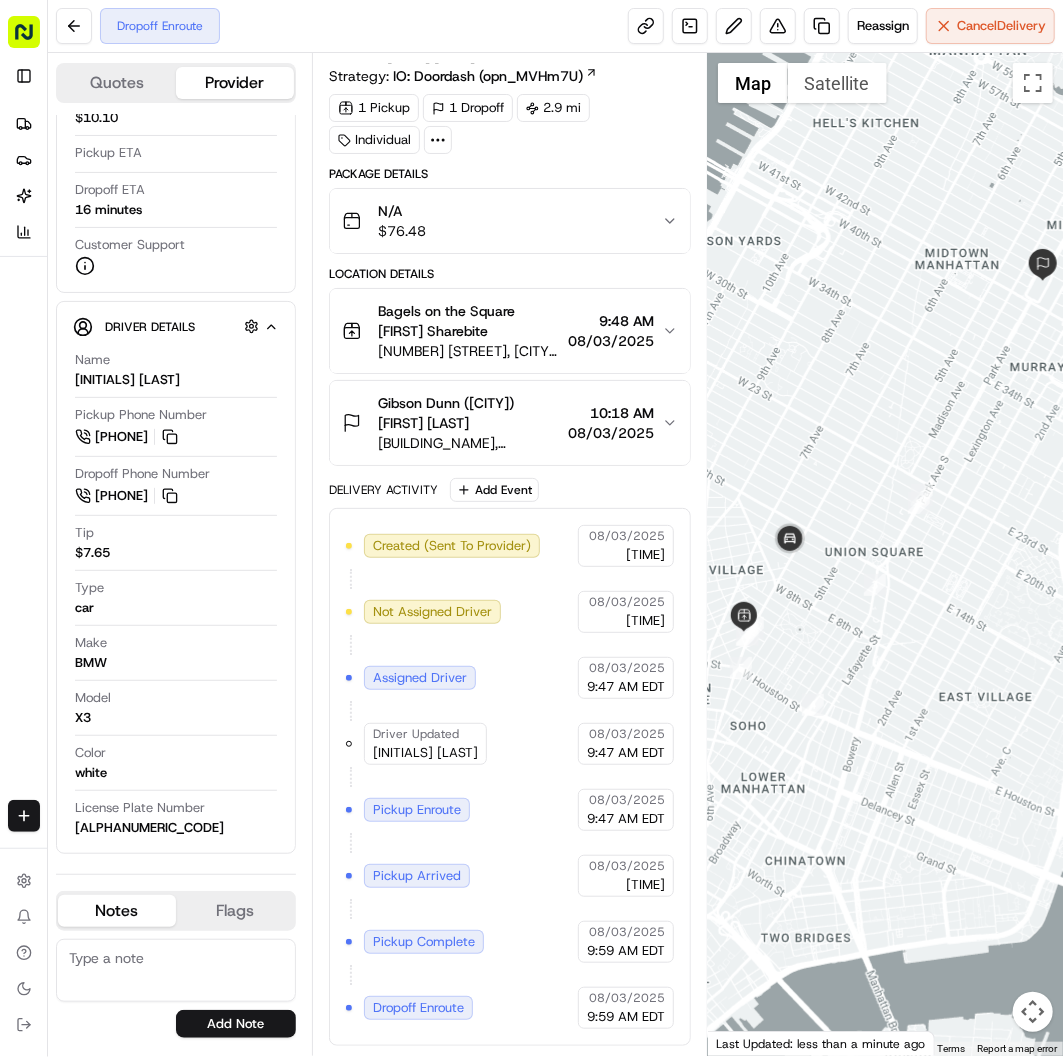 drag, startPoint x: 907, startPoint y: 553, endPoint x: 816, endPoint y: 497, distance: 106.850365 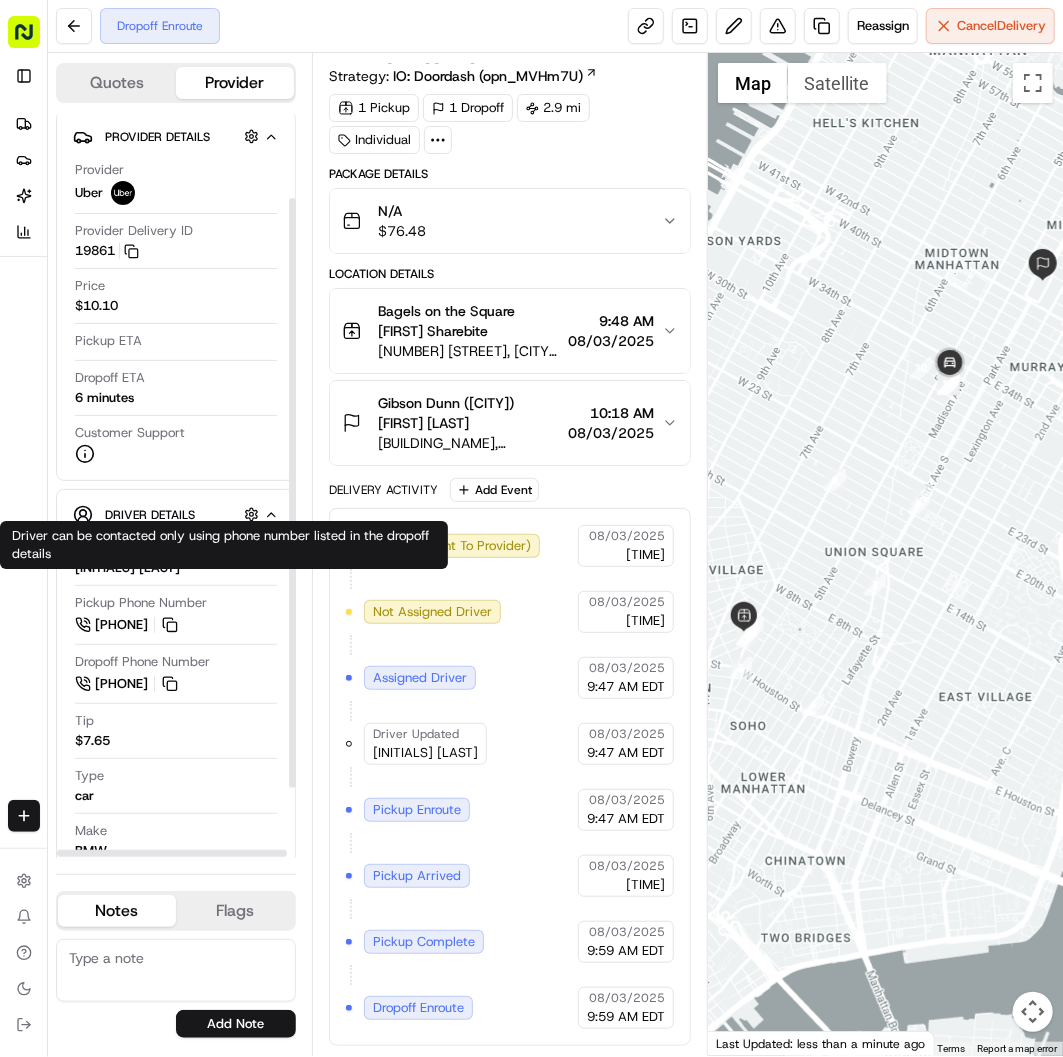 scroll, scrollTop: 0, scrollLeft: 0, axis: both 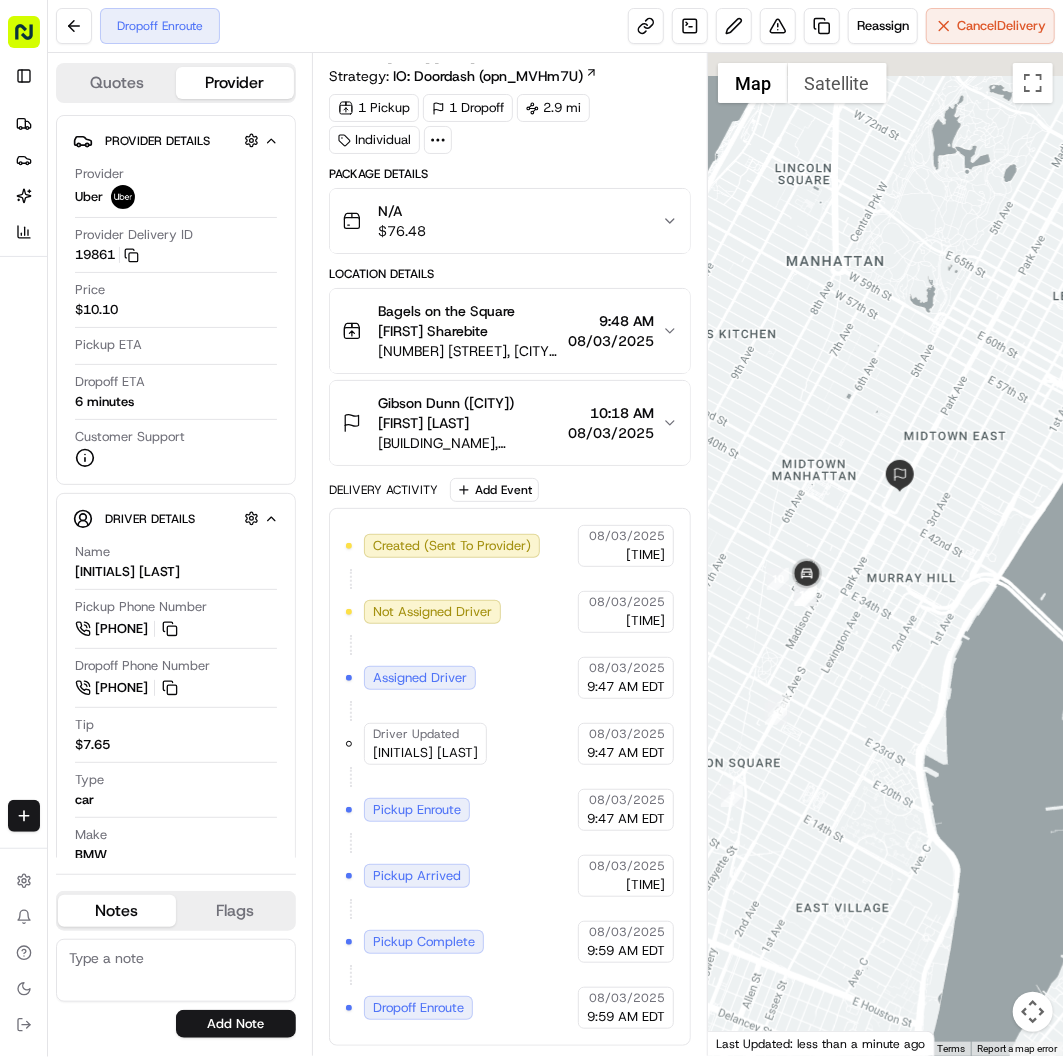 drag, startPoint x: 984, startPoint y: 425, endPoint x: 857, endPoint y: 627, distance: 238.60637 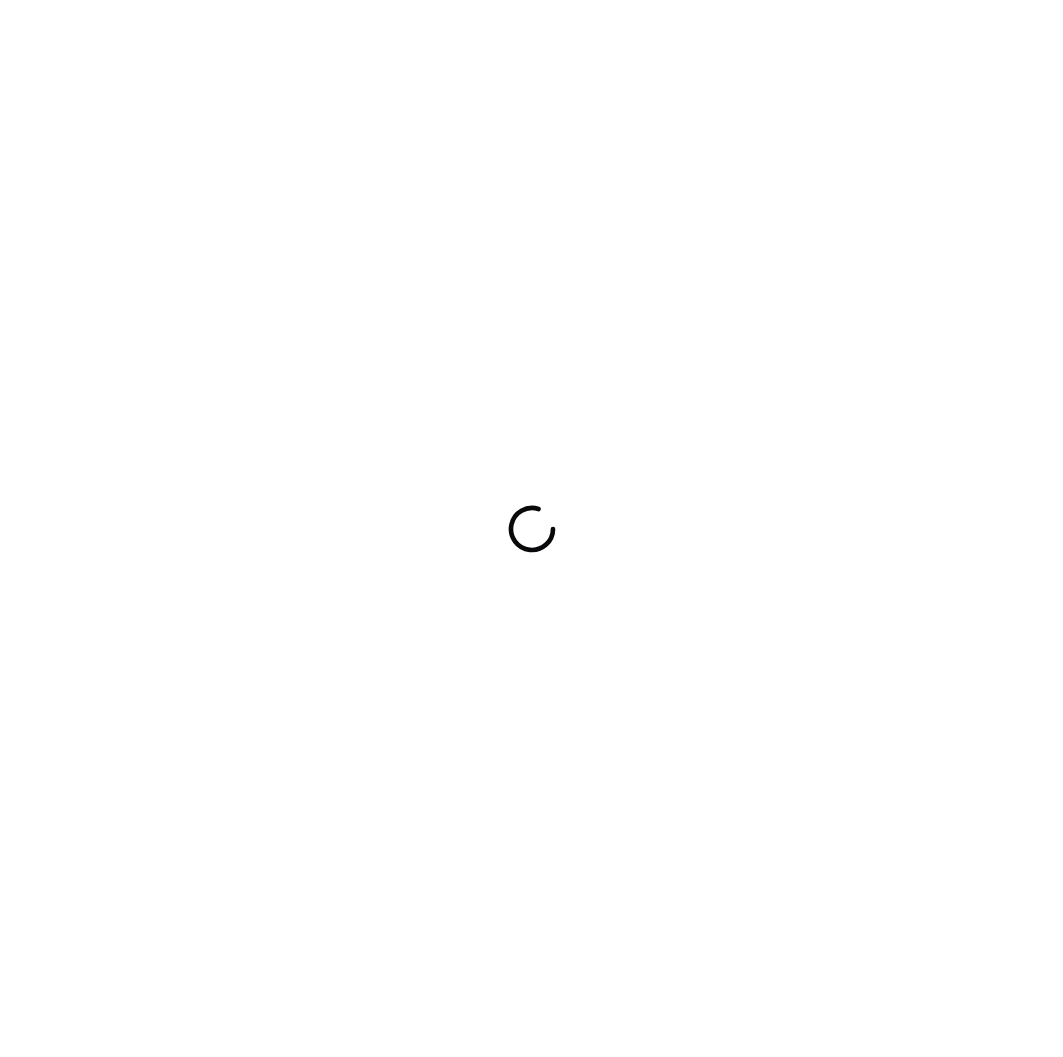 scroll, scrollTop: 0, scrollLeft: 0, axis: both 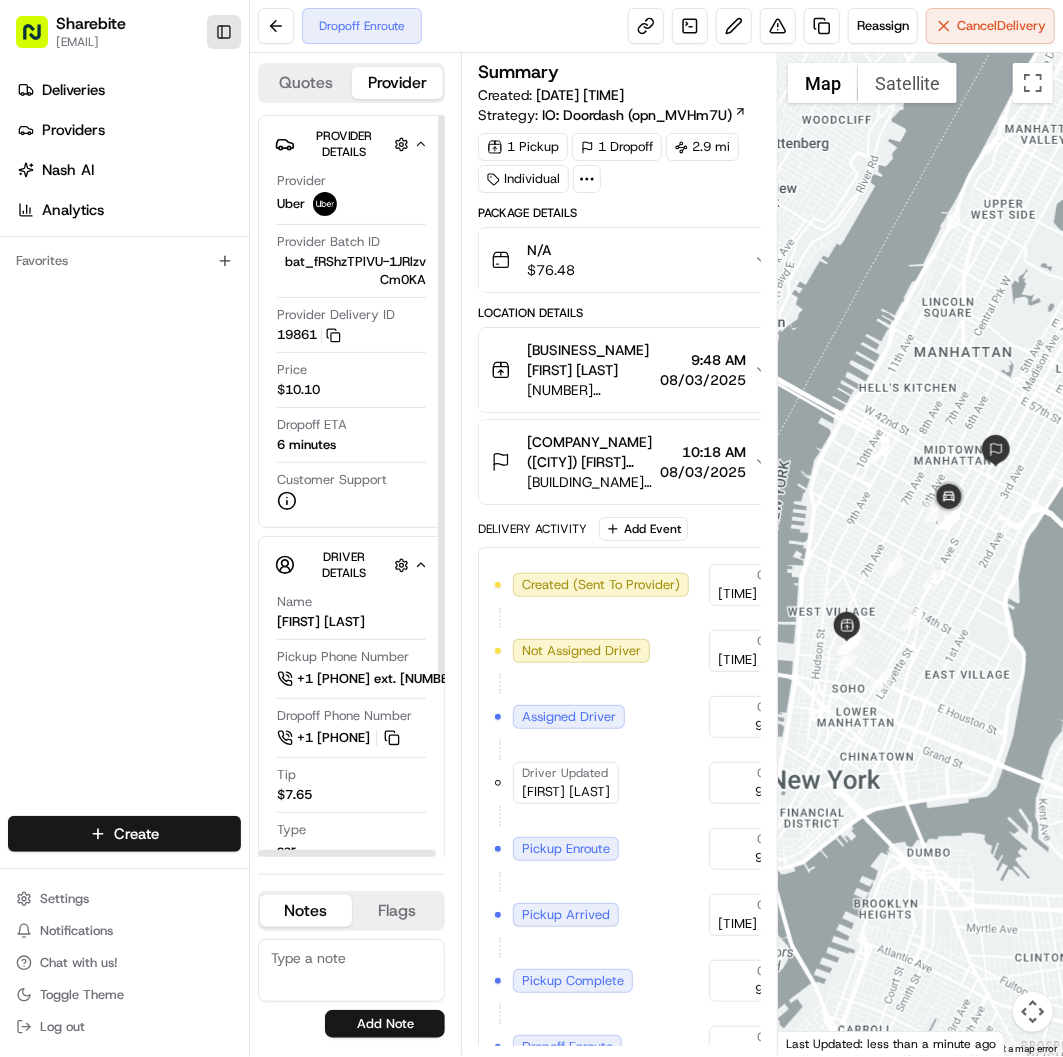 click on "Toggle Sidebar" at bounding box center (224, 32) 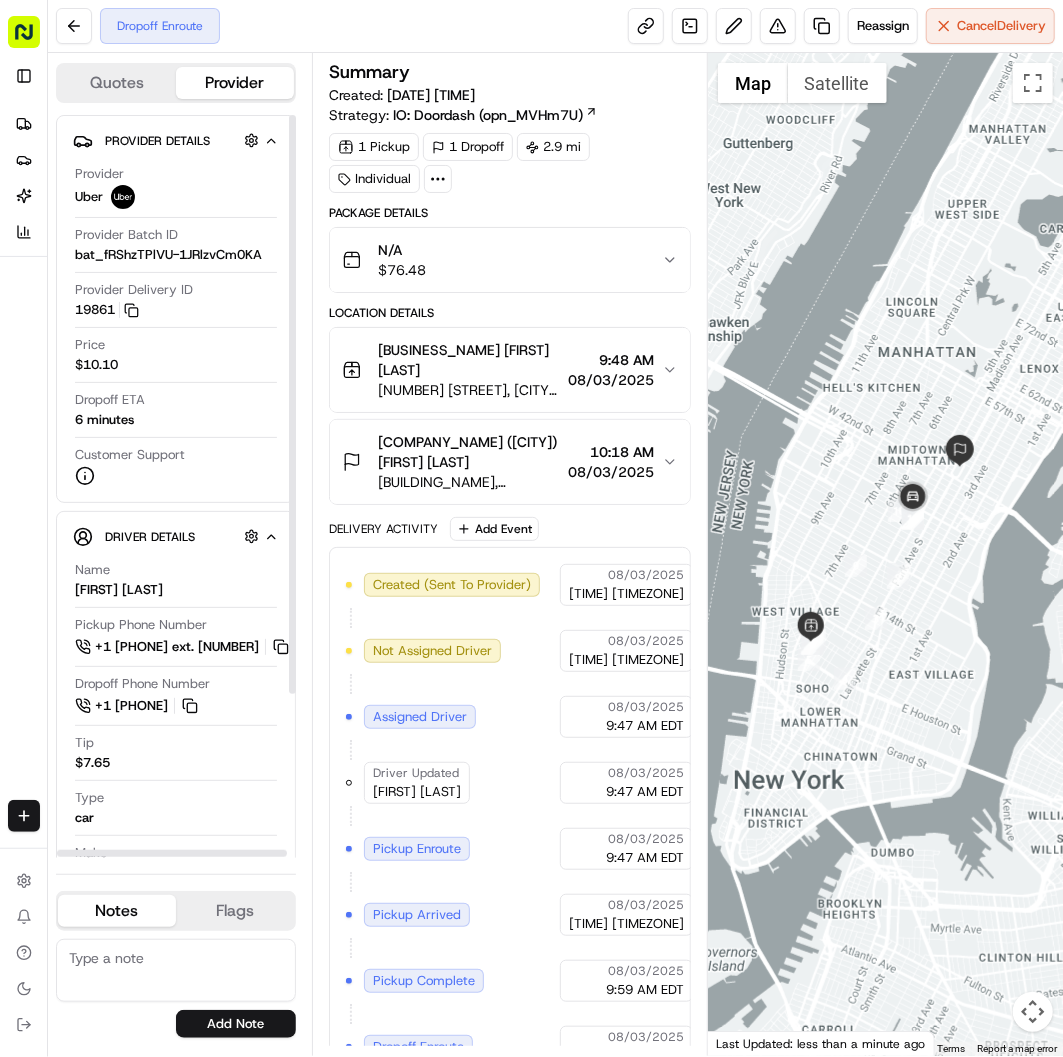 scroll, scrollTop: 0, scrollLeft: 0, axis: both 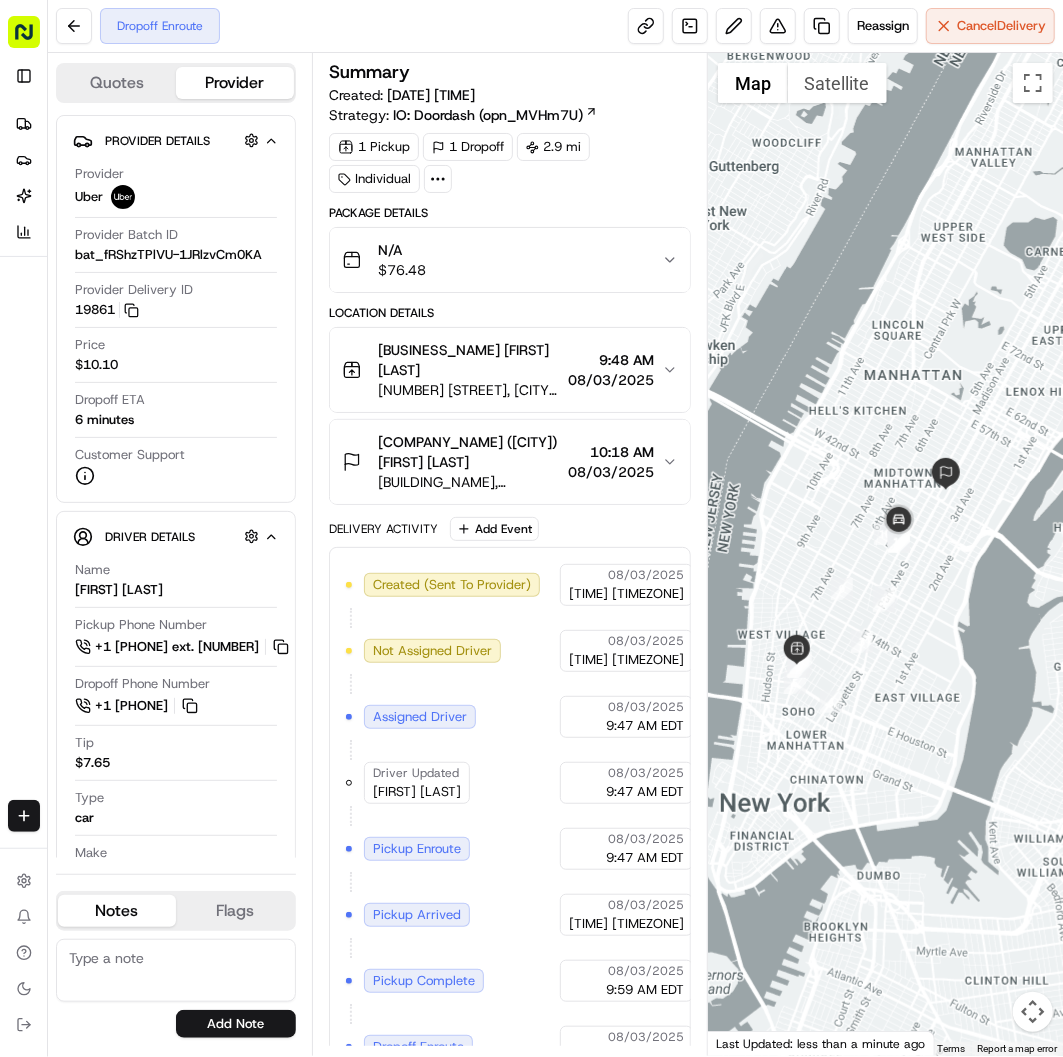drag, startPoint x: 970, startPoint y: 517, endPoint x: 956, endPoint y: 536, distance: 23.600847 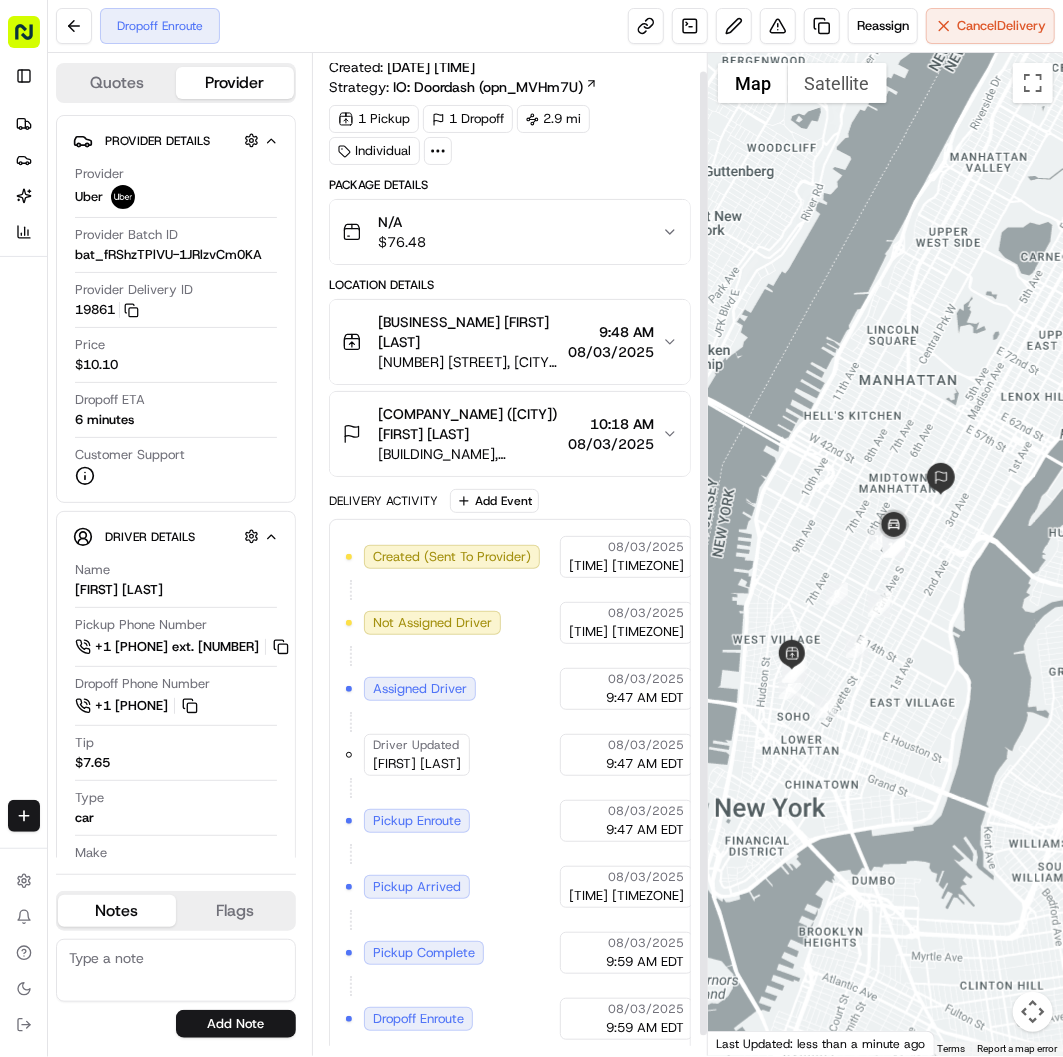 scroll, scrollTop: 41, scrollLeft: 0, axis: vertical 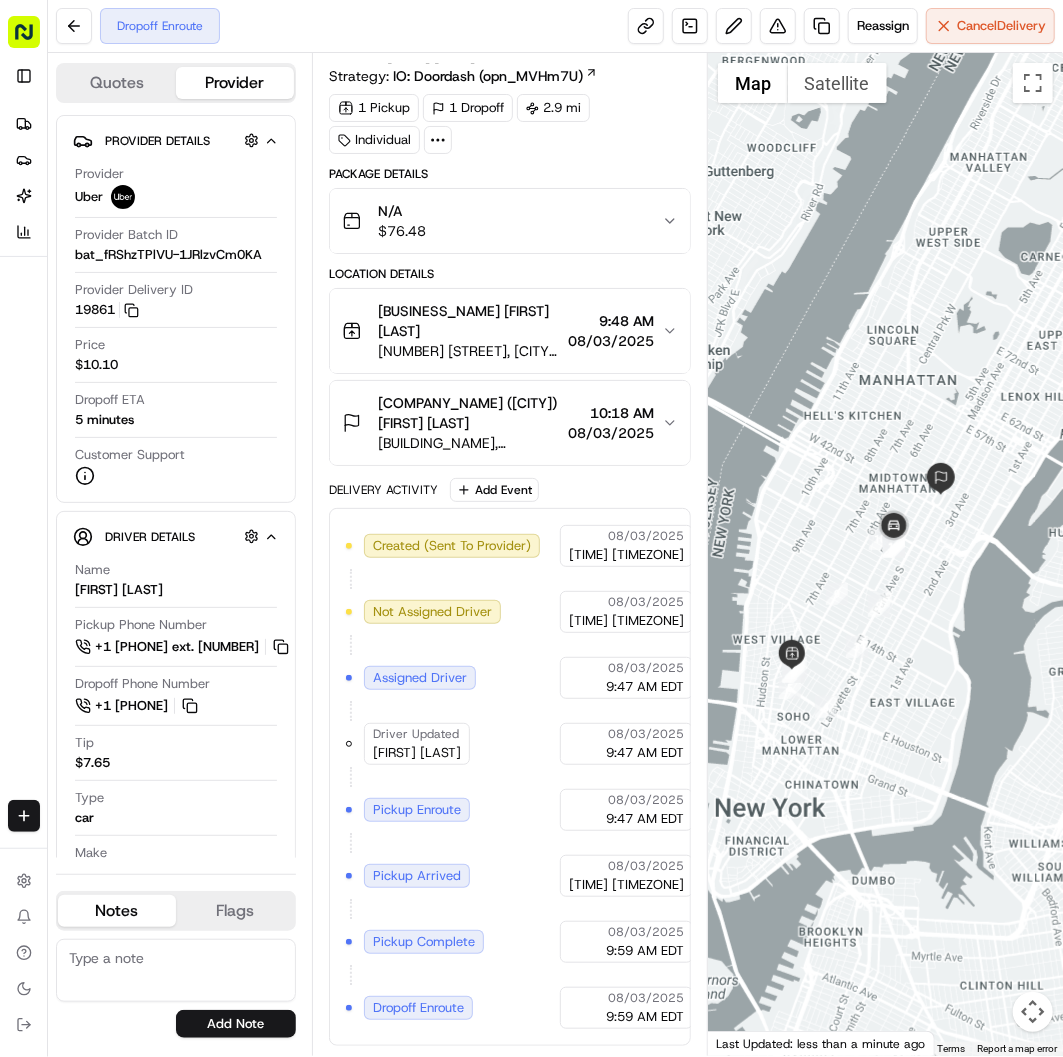 click on "Dropoff Enroute Reassign Cancel  Delivery" at bounding box center [555, 26] 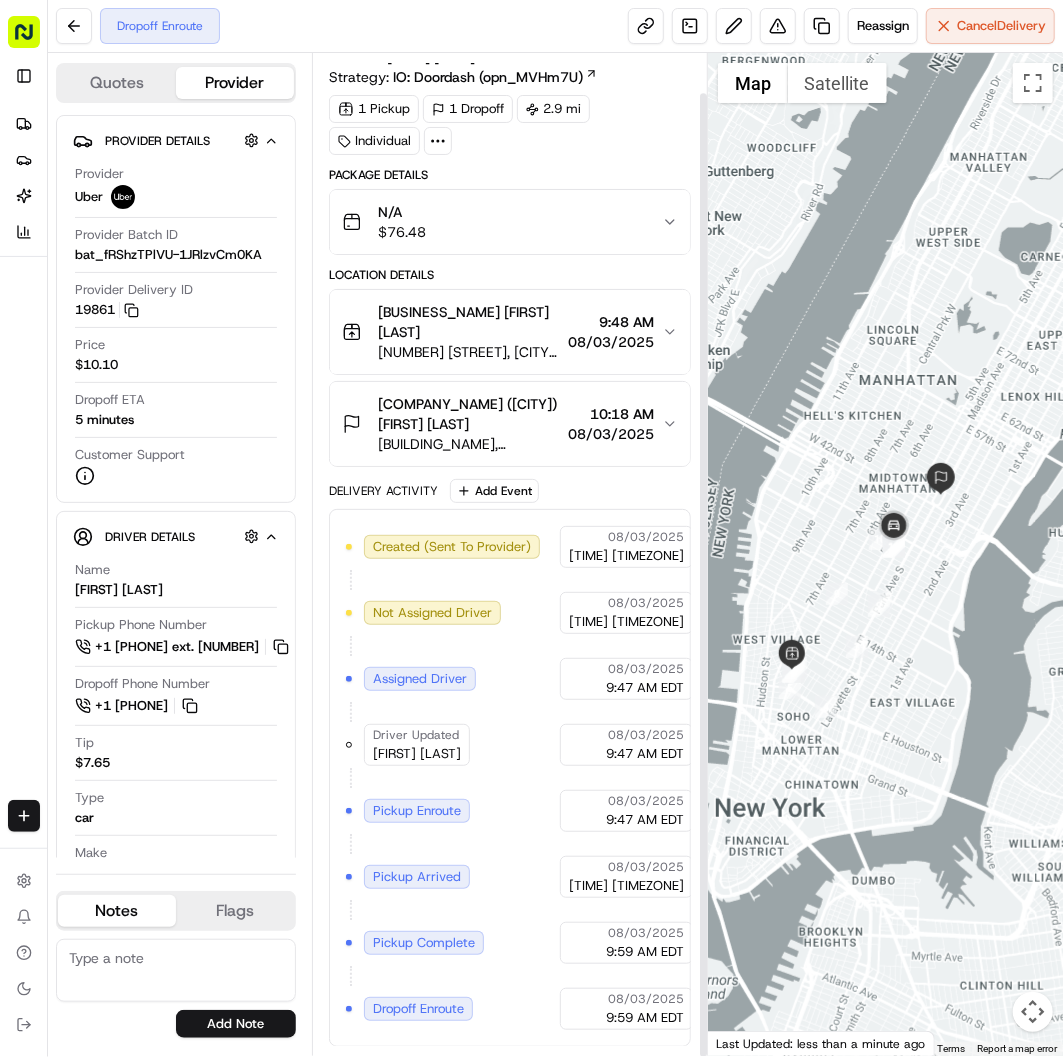 scroll, scrollTop: 41, scrollLeft: 0, axis: vertical 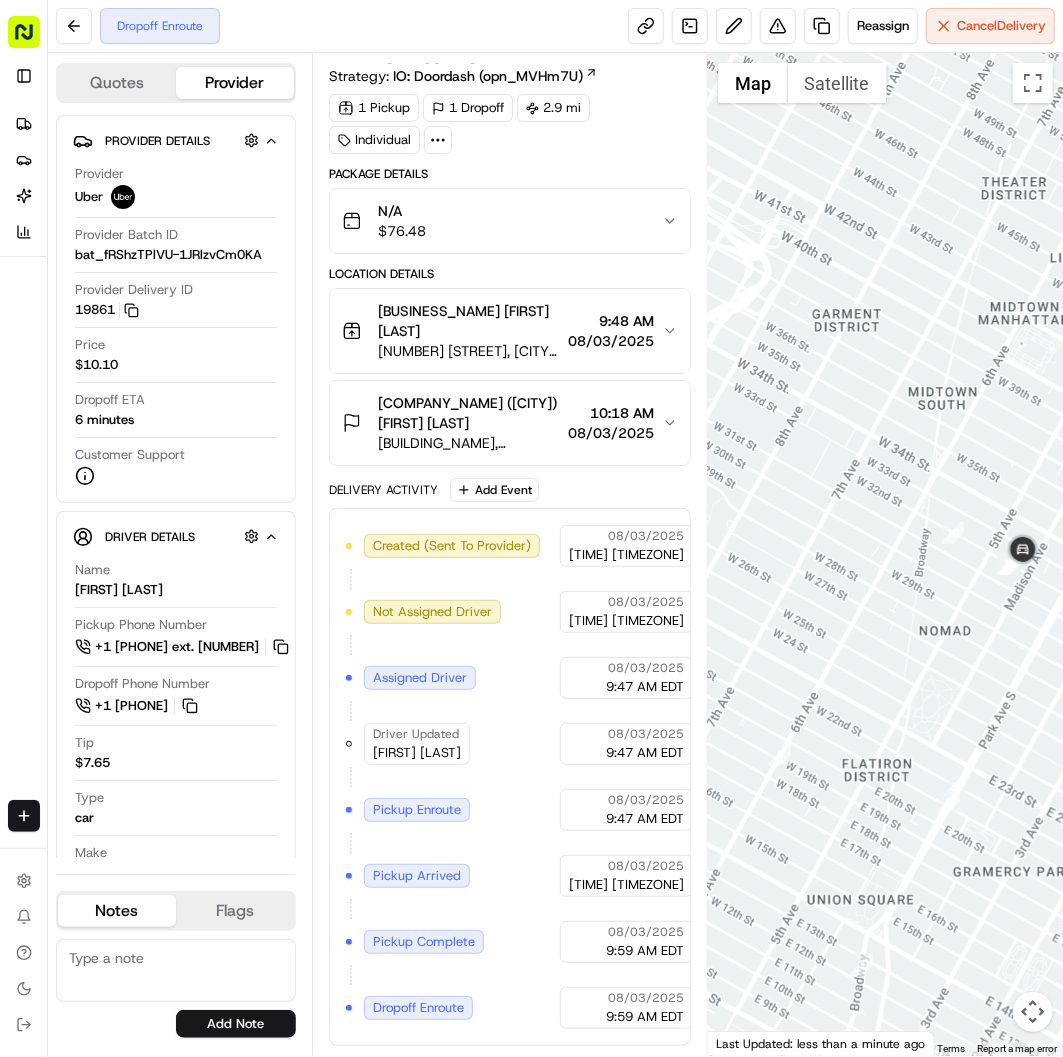 drag, startPoint x: 956, startPoint y: 435, endPoint x: 870, endPoint y: 435, distance: 86 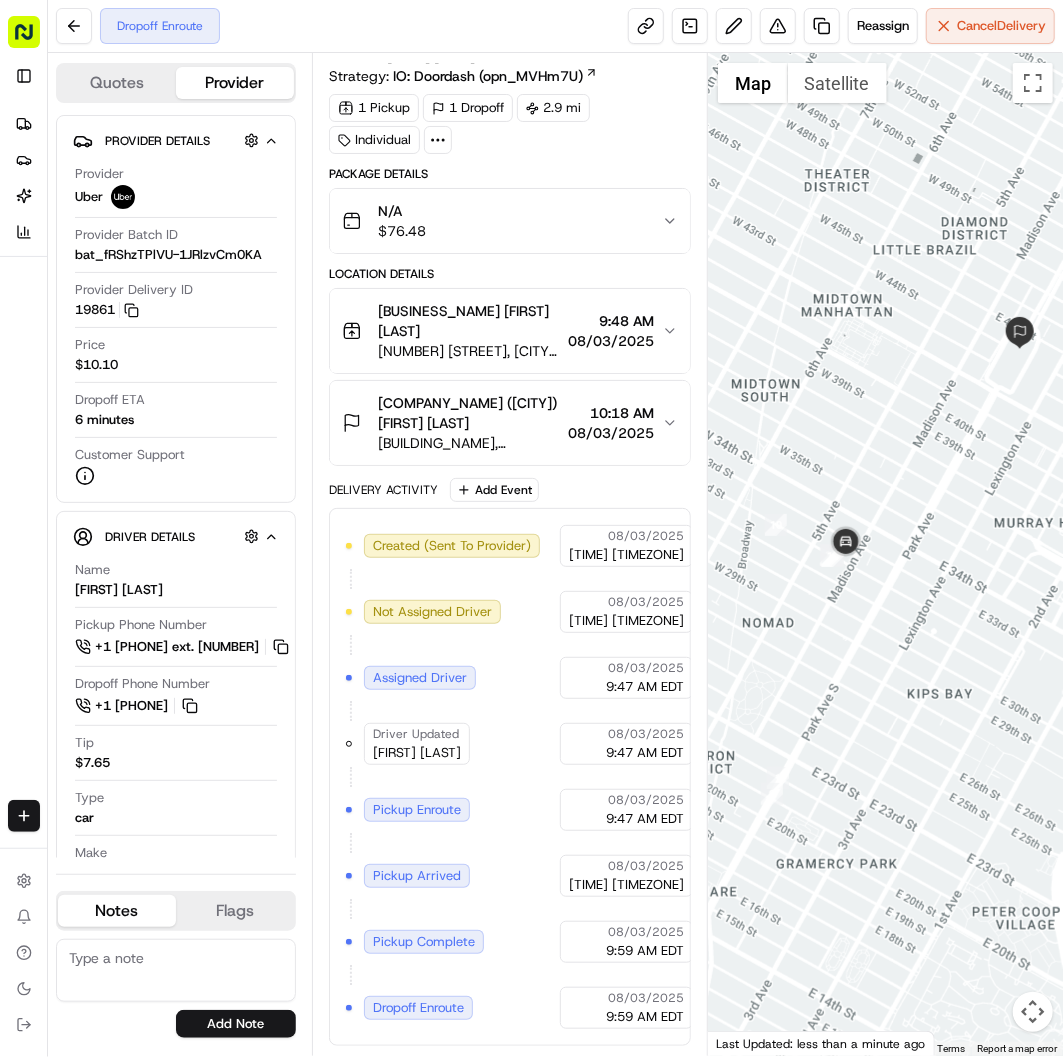 drag, startPoint x: 973, startPoint y: 401, endPoint x: 788, endPoint y: 395, distance: 185.09727 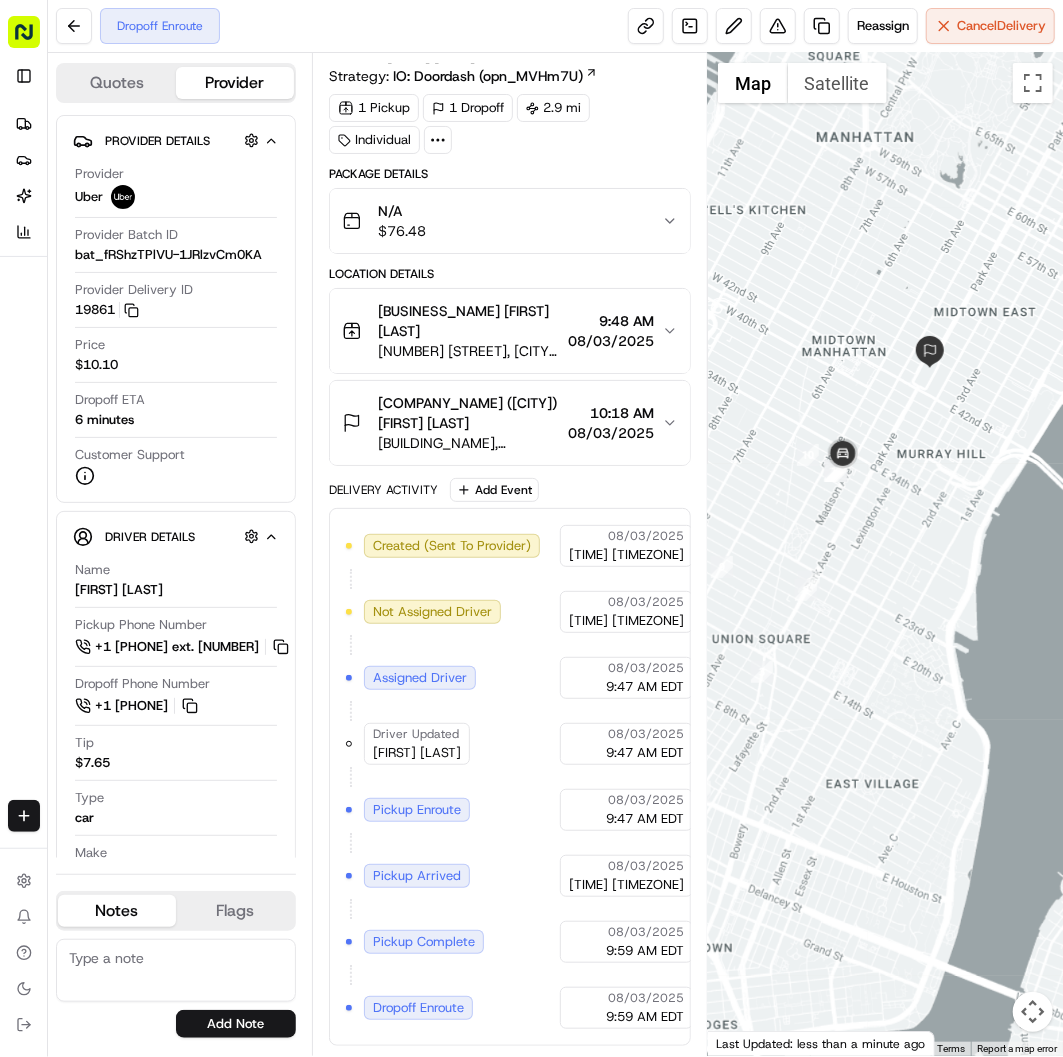 drag, startPoint x: 901, startPoint y: 384, endPoint x: 874, endPoint y: 398, distance: 30.413813 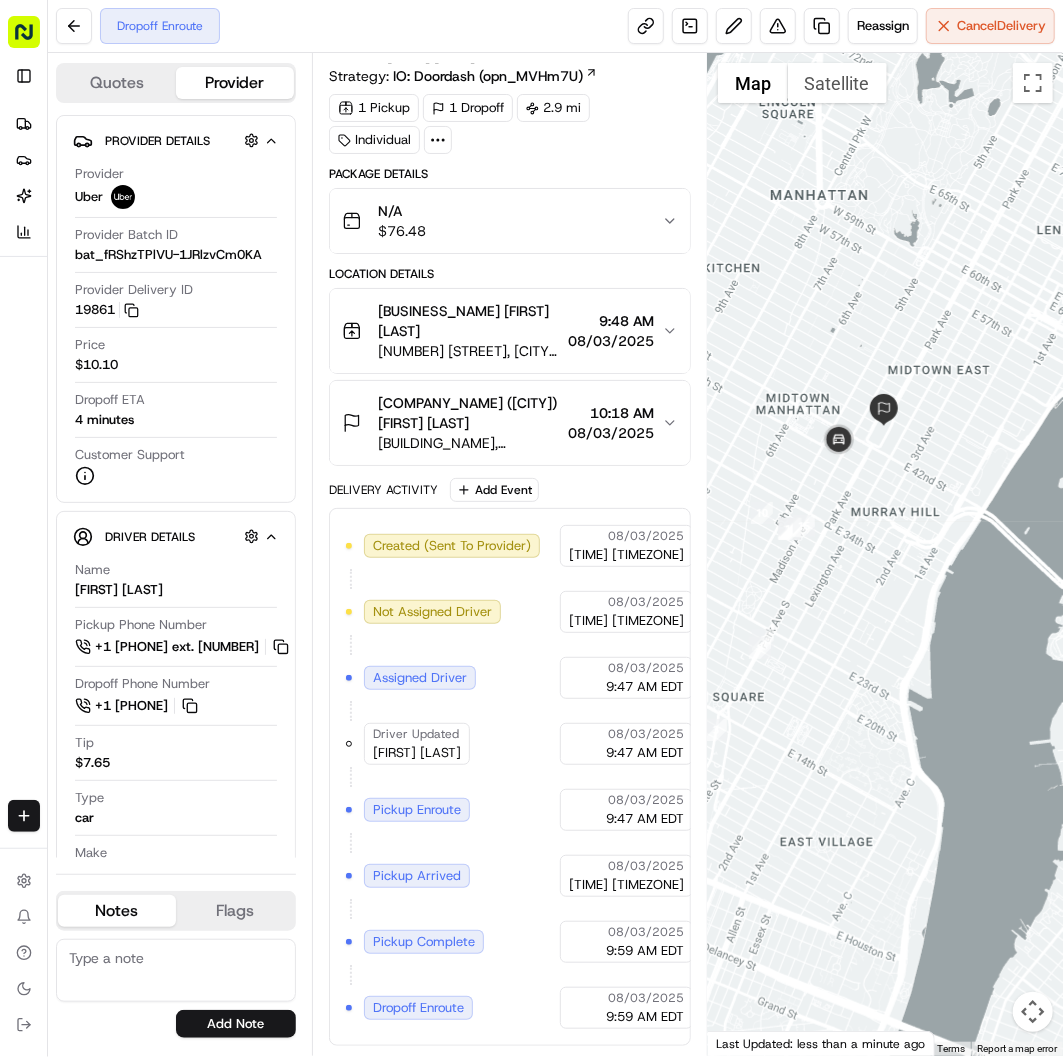 drag, startPoint x: 933, startPoint y: 425, endPoint x: 898, endPoint y: 482, distance: 66.88796 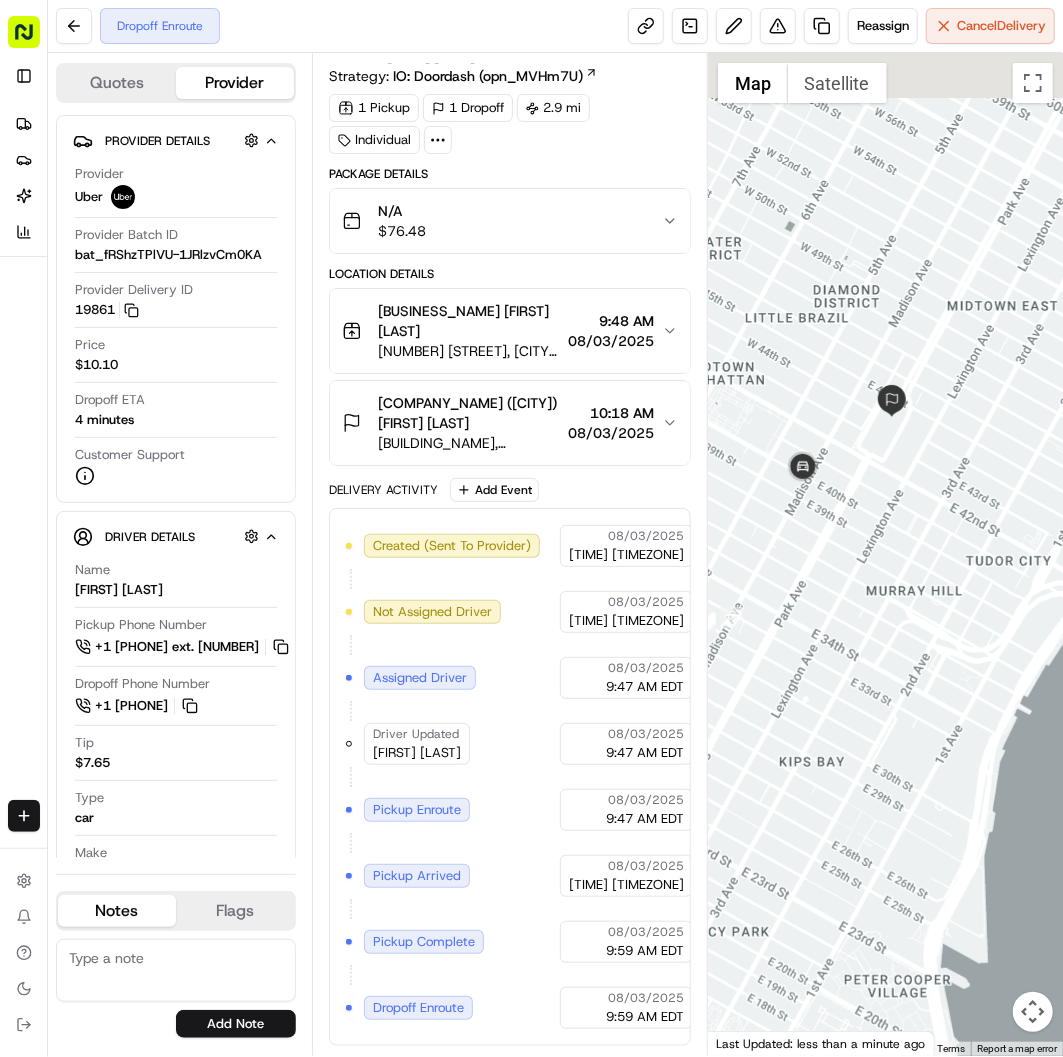 drag, startPoint x: 883, startPoint y: 431, endPoint x: 900, endPoint y: 485, distance: 56.61272 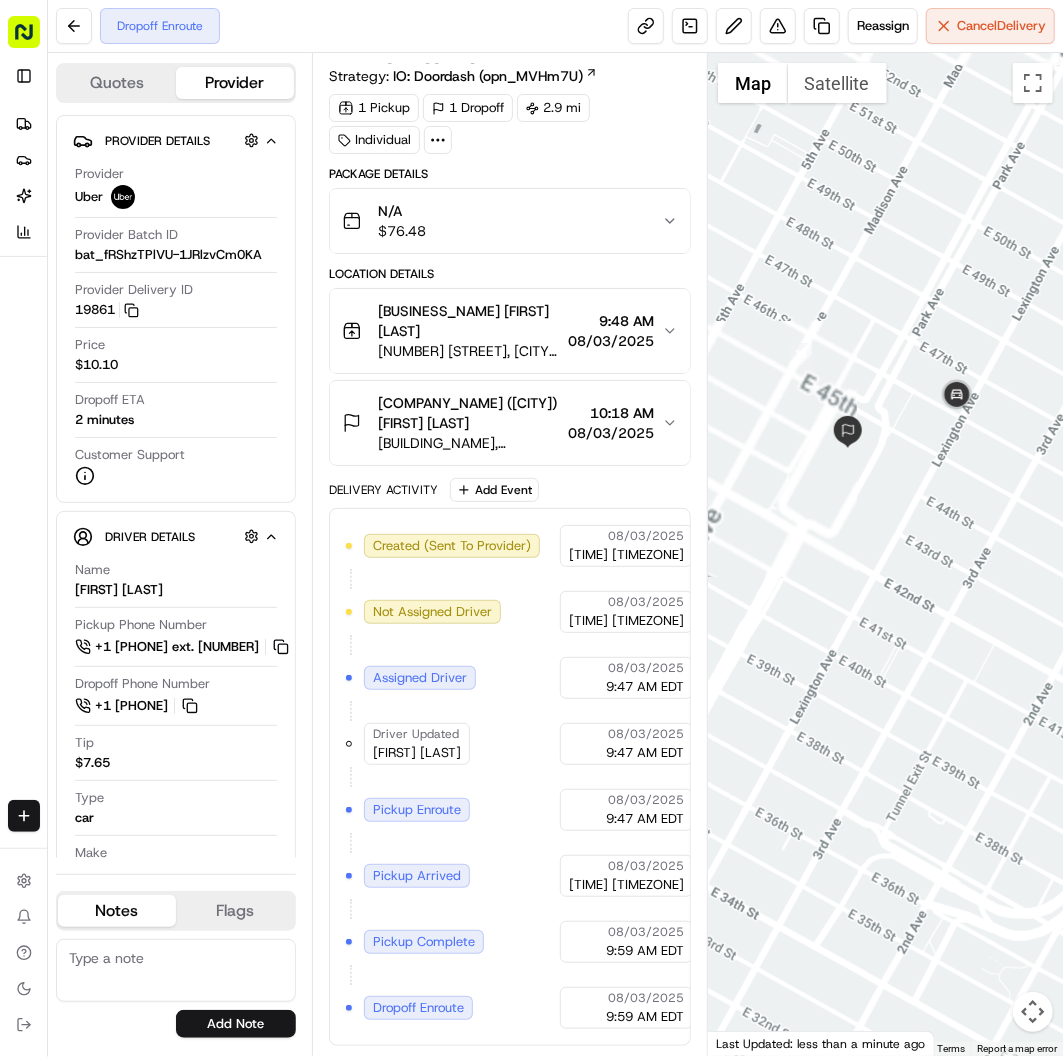 drag, startPoint x: 923, startPoint y: 412, endPoint x: 878, endPoint y: 466, distance: 70.292244 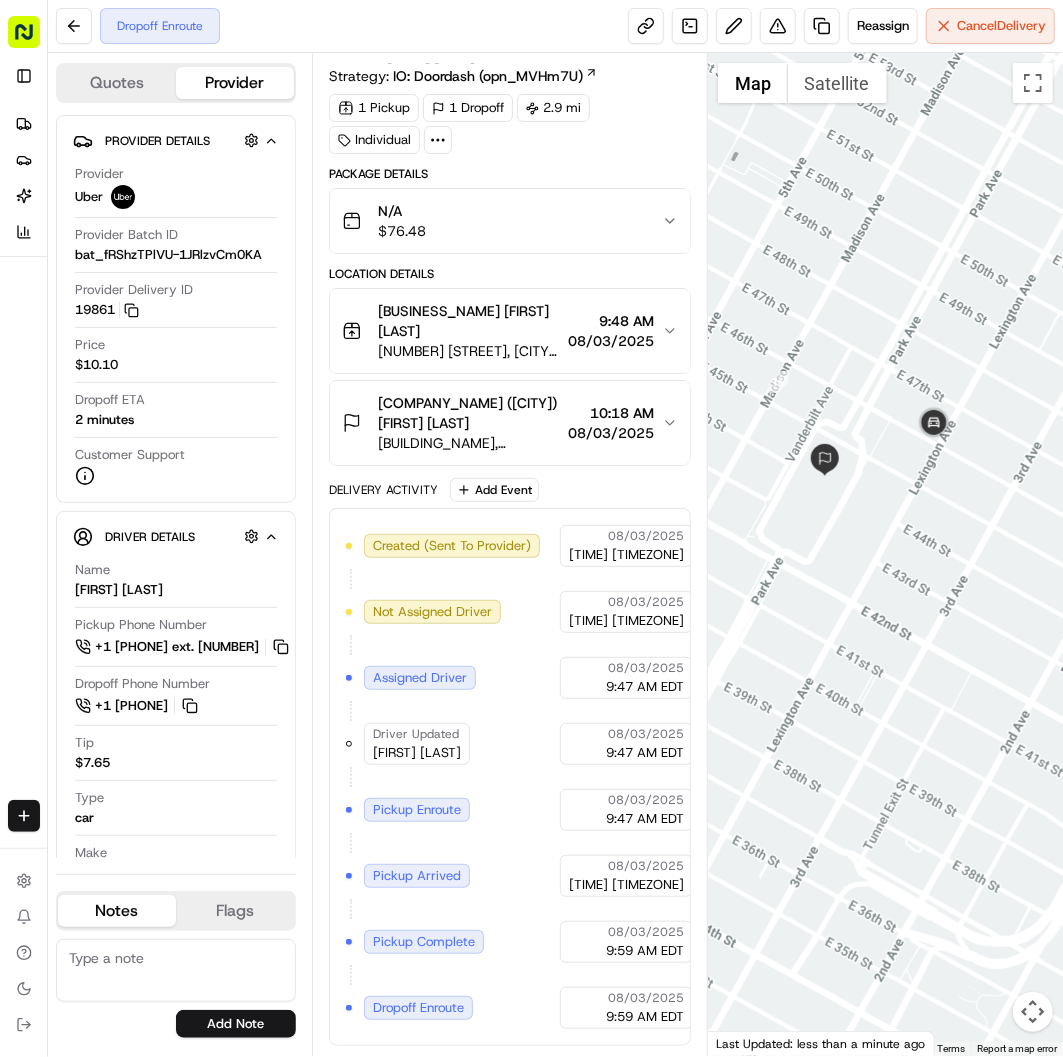 drag, startPoint x: 931, startPoint y: 443, endPoint x: 911, endPoint y: 472, distance: 35.22783 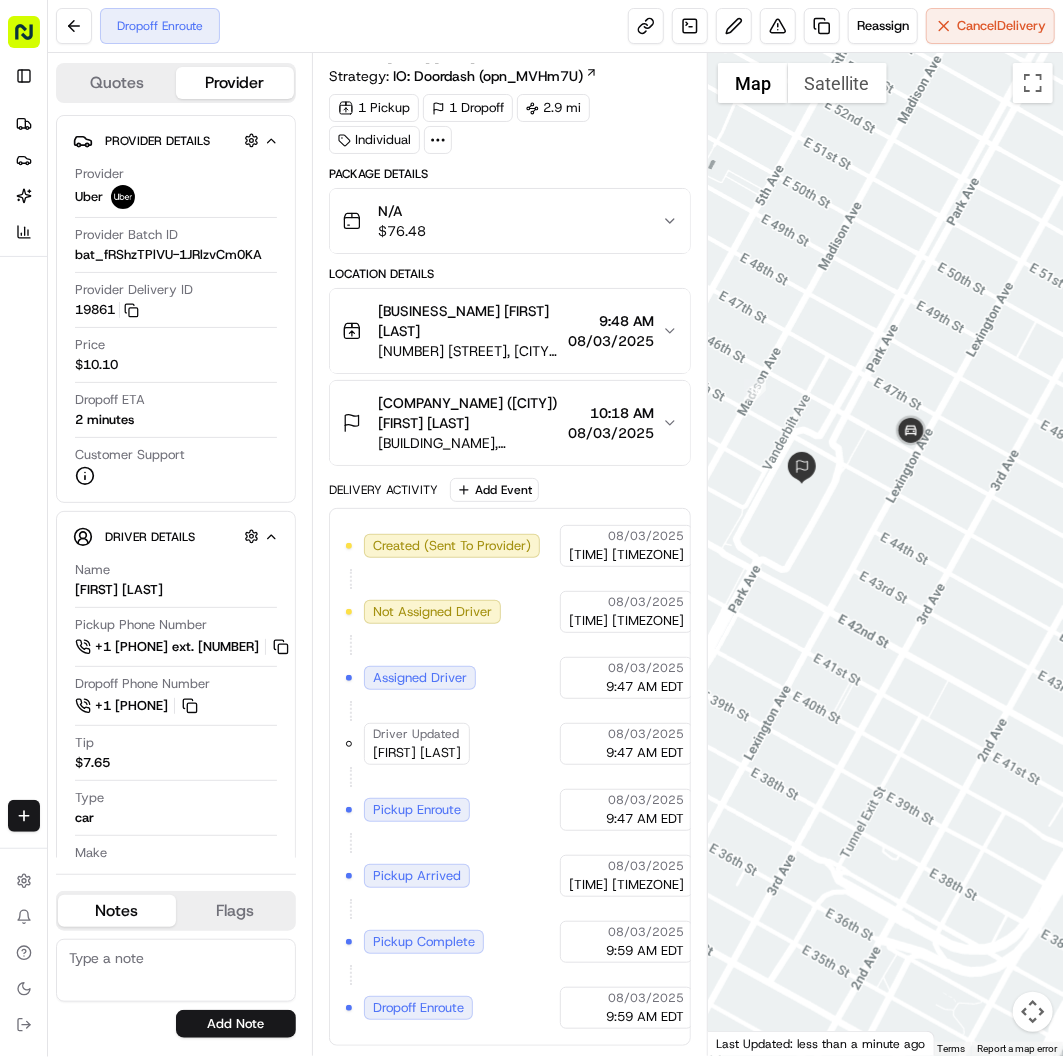 drag, startPoint x: 910, startPoint y: 462, endPoint x: 887, endPoint y: 471, distance: 24.698177 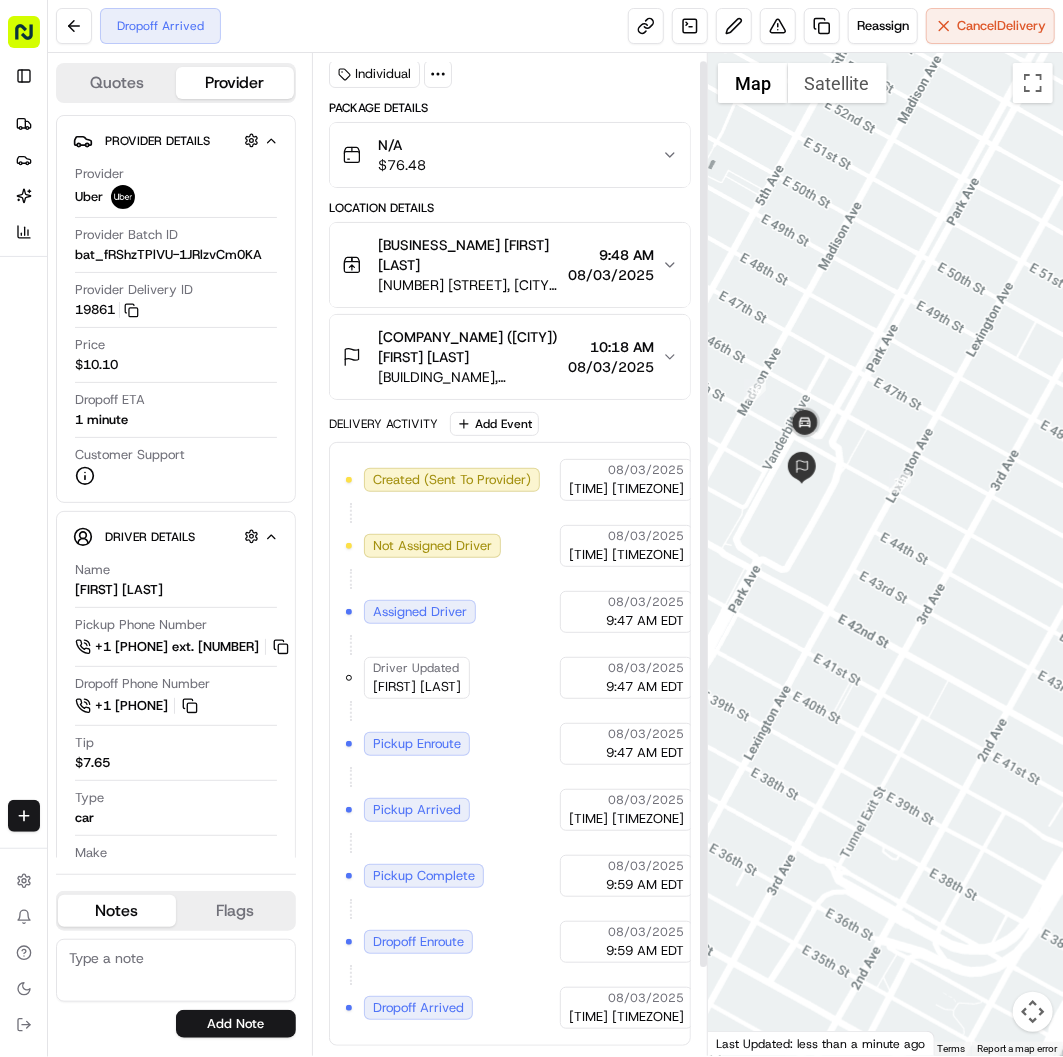 scroll, scrollTop: 107, scrollLeft: 0, axis: vertical 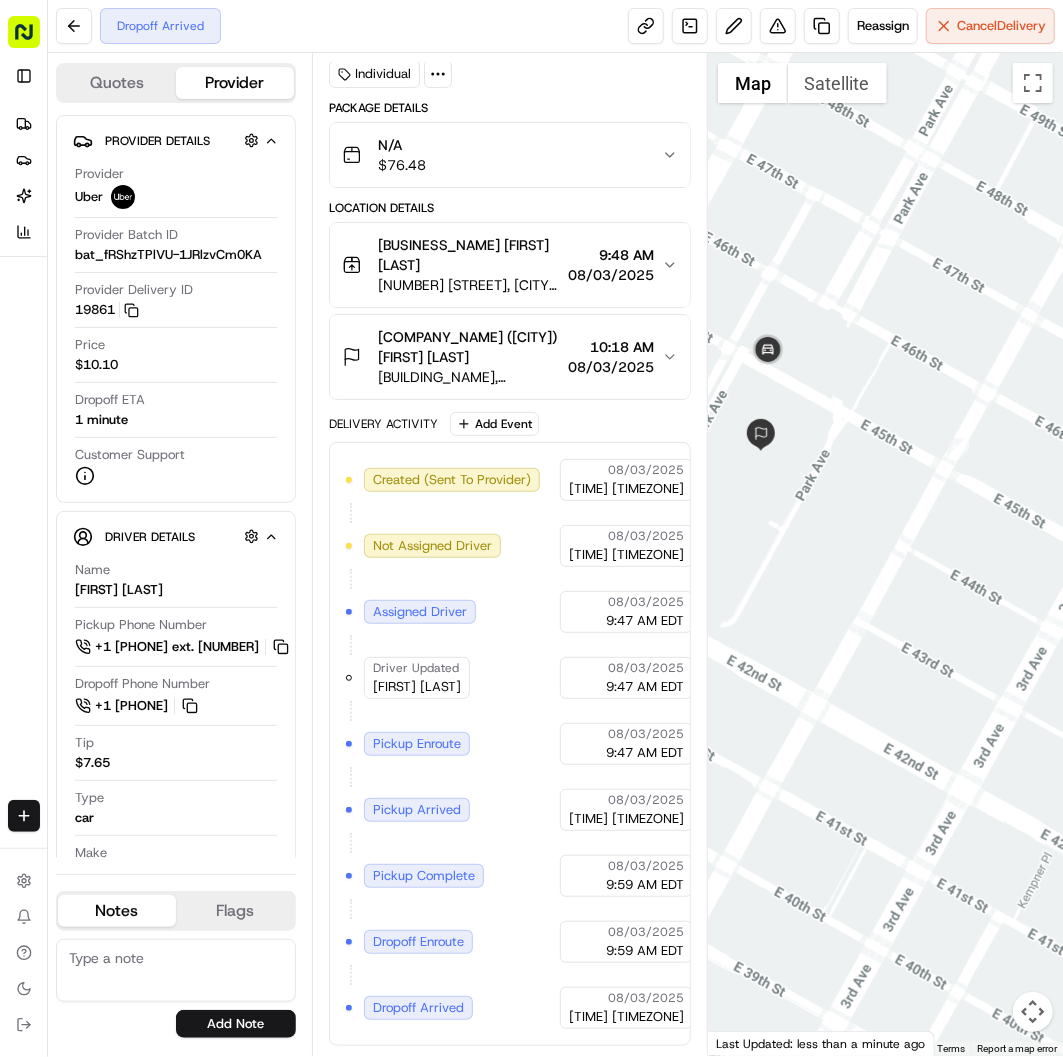 click on "[FOOD_ITEM] [COMPANY] [FIRST] [LAST]" at bounding box center (469, 255) 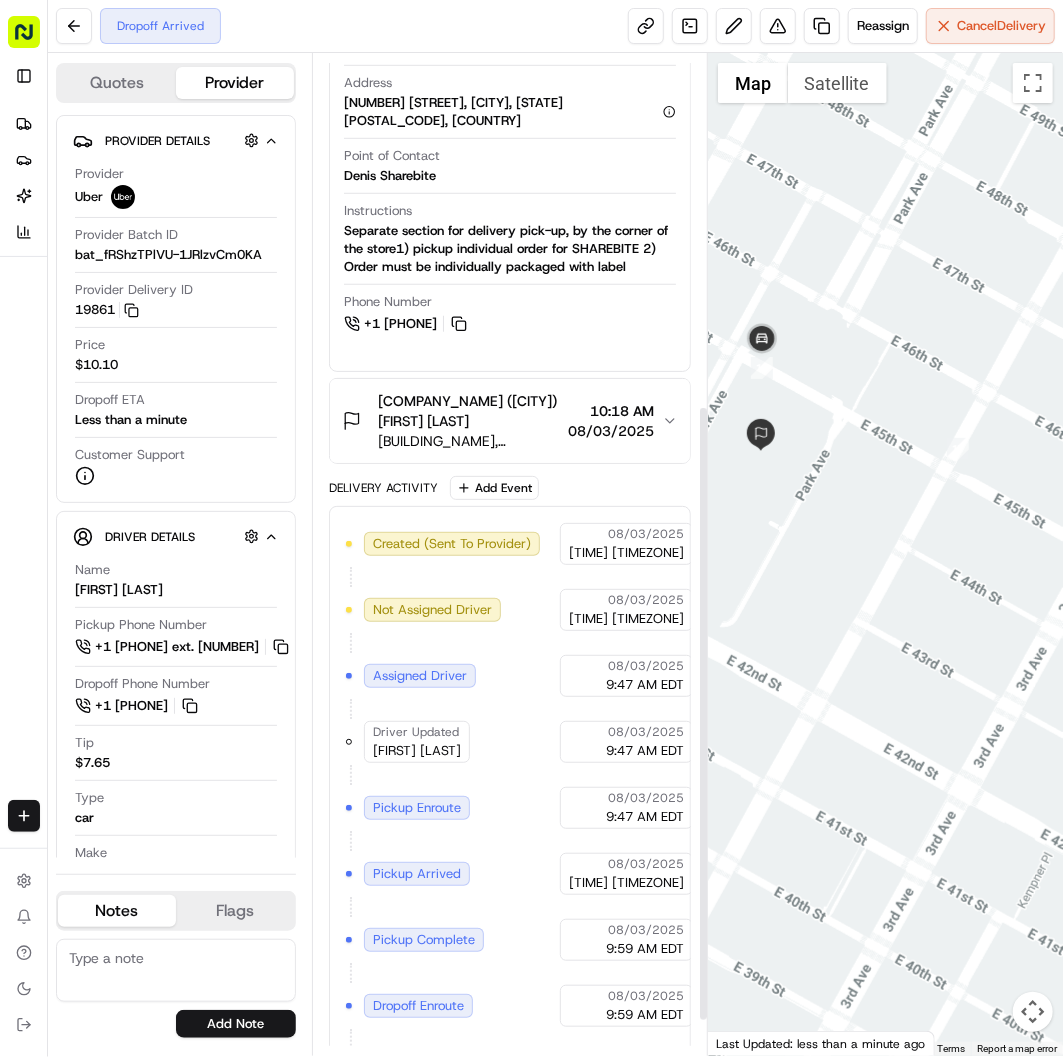 scroll, scrollTop: 632, scrollLeft: 0, axis: vertical 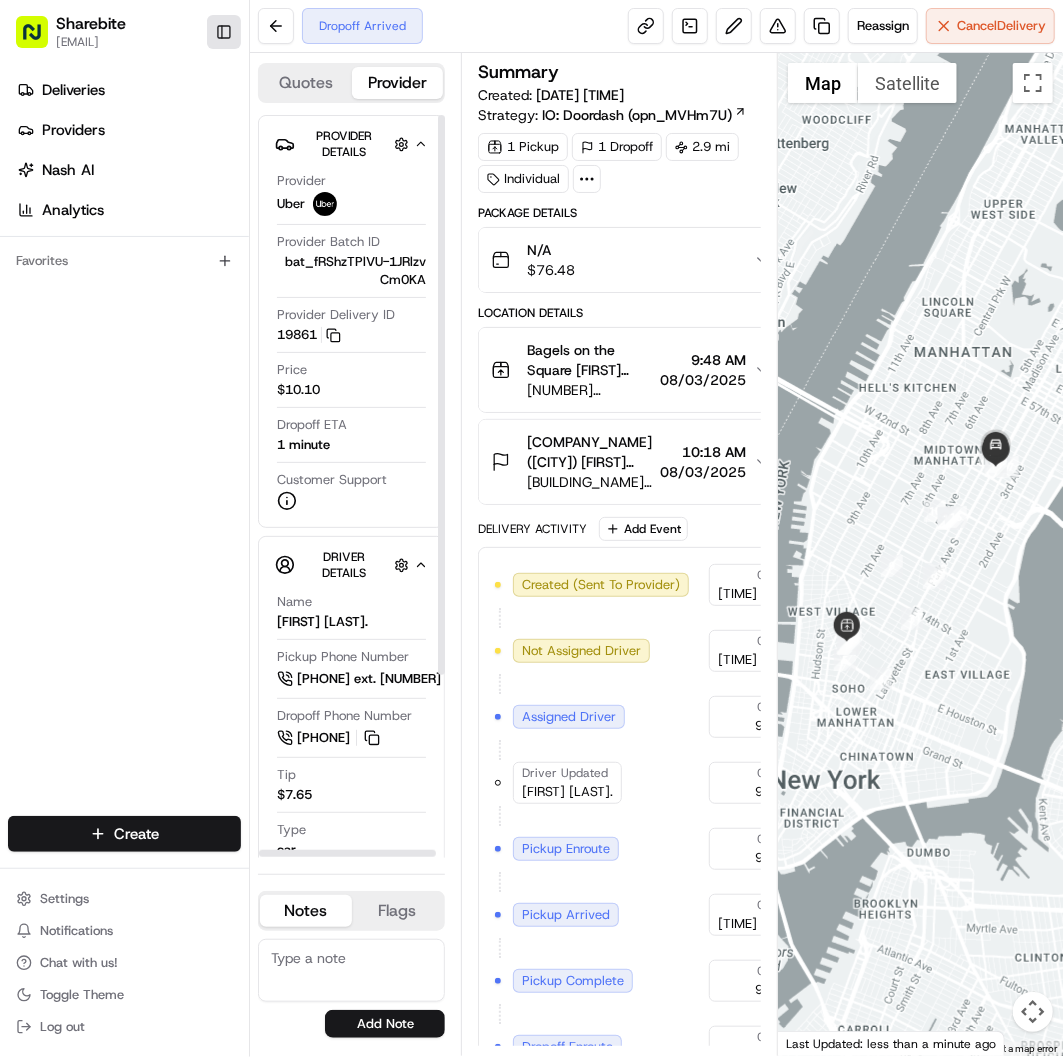 click on "Toggle Sidebar" at bounding box center [224, 32] 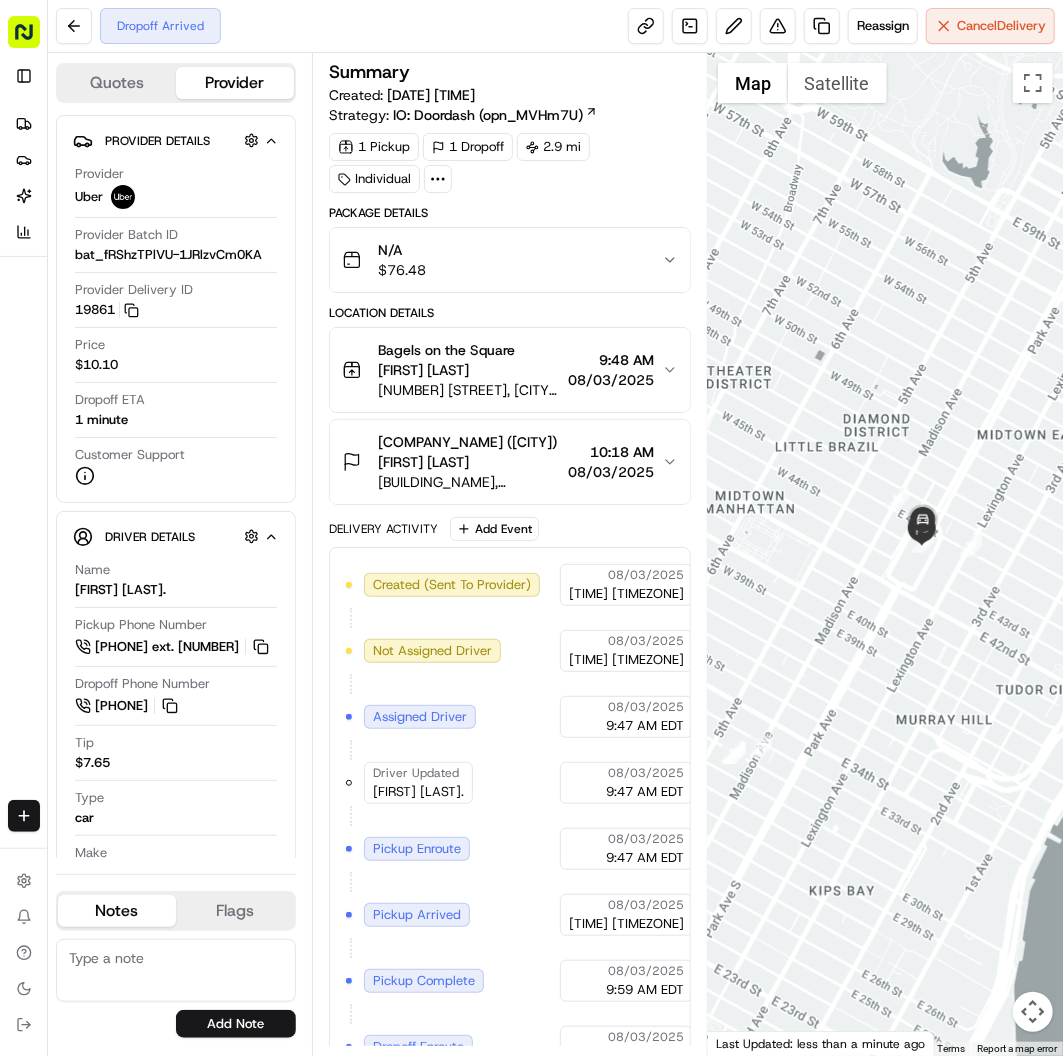 drag, startPoint x: 871, startPoint y: 651, endPoint x: 897, endPoint y: 610, distance: 48.548943 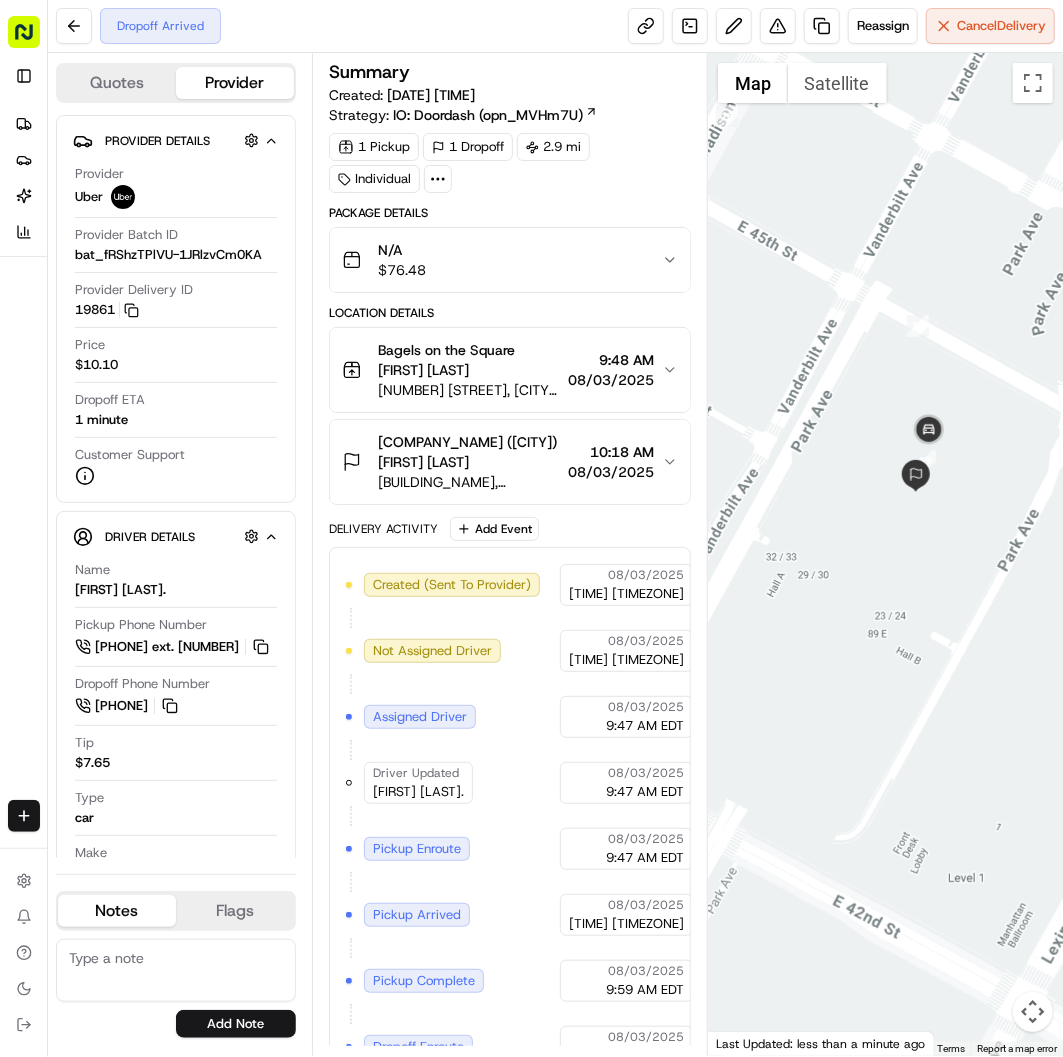 drag, startPoint x: 975, startPoint y: 358, endPoint x: 975, endPoint y: 486, distance: 128 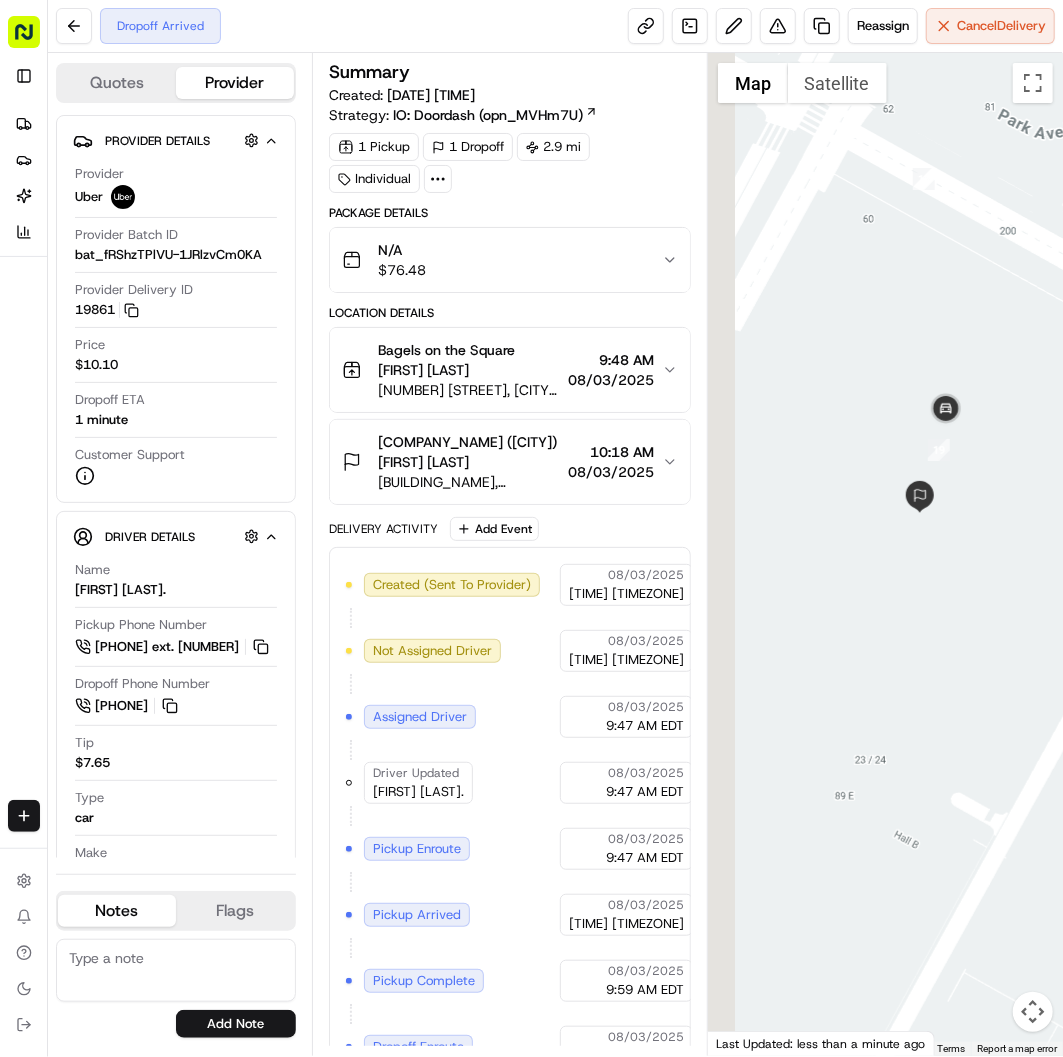 drag, startPoint x: 923, startPoint y: 485, endPoint x: 988, endPoint y: 483, distance: 65.03076 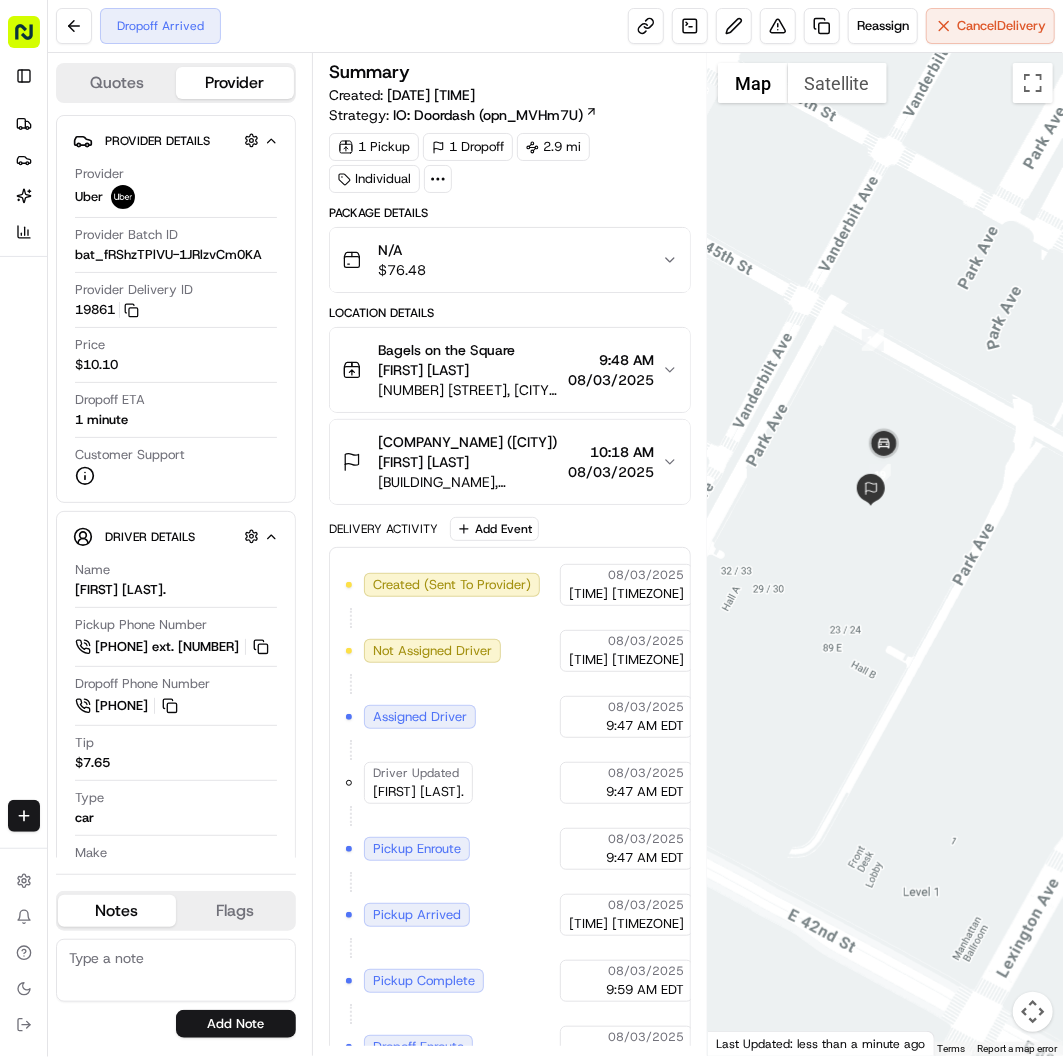 drag, startPoint x: 993, startPoint y: 495, endPoint x: 904, endPoint y: 506, distance: 89.6772 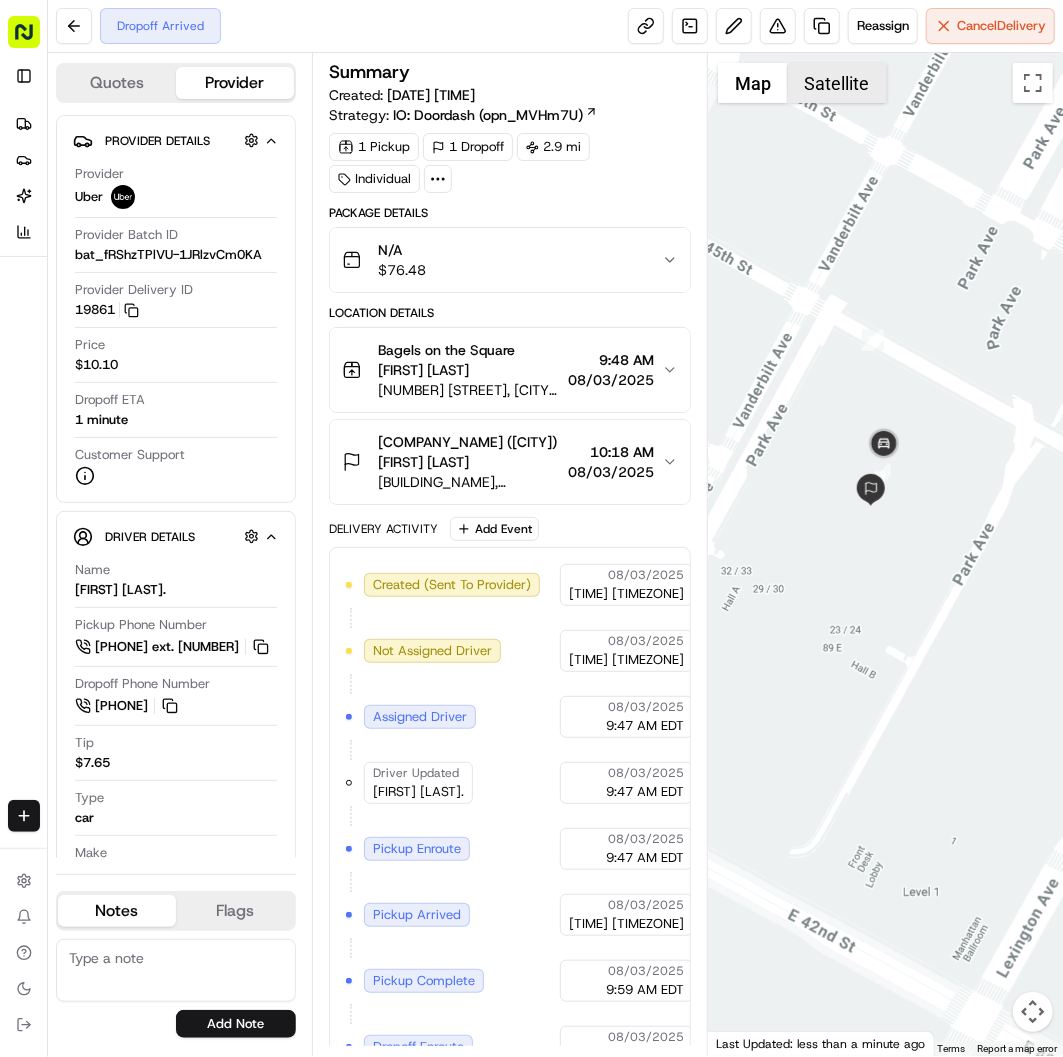 click on "Satellite" at bounding box center (837, 83) 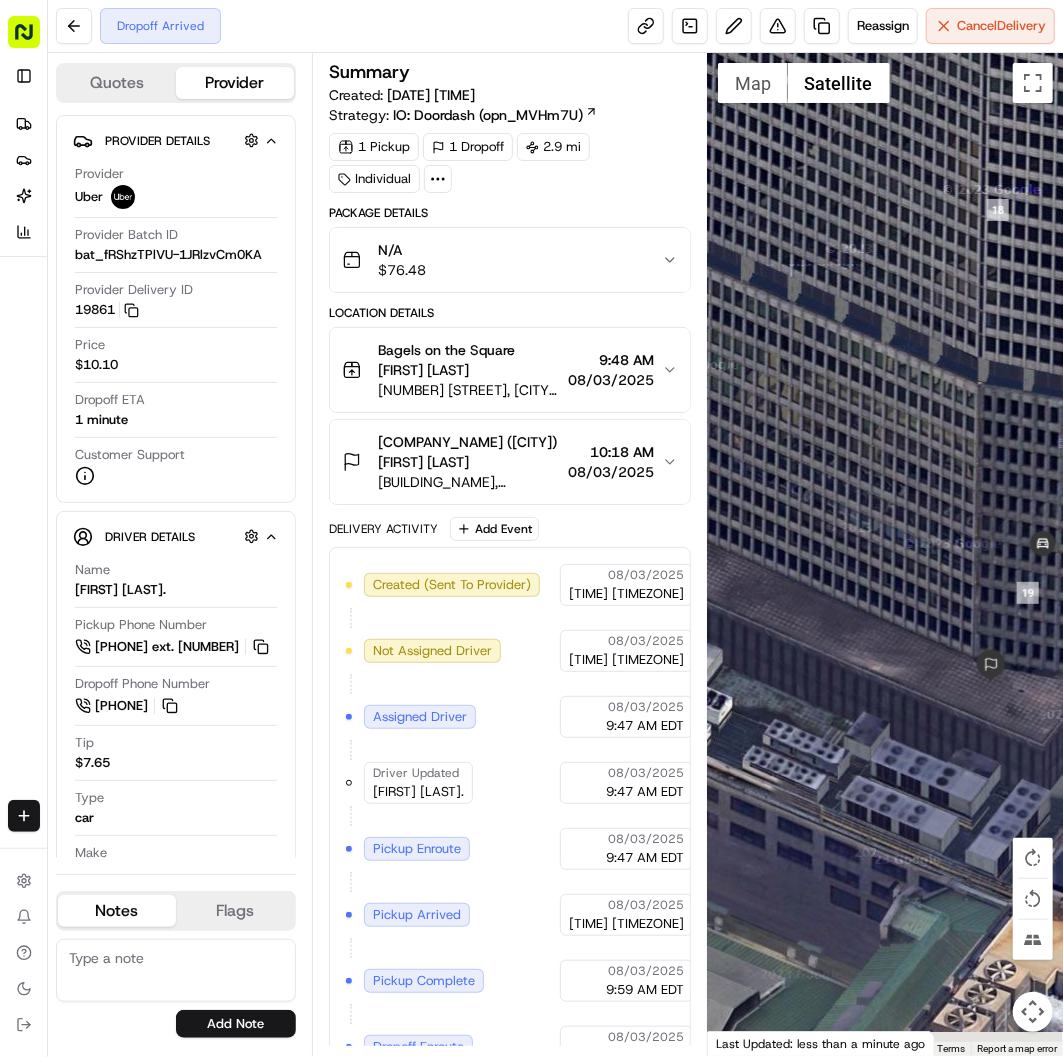 drag, startPoint x: 888, startPoint y: 654, endPoint x: 940, endPoint y: 320, distance: 338.02368 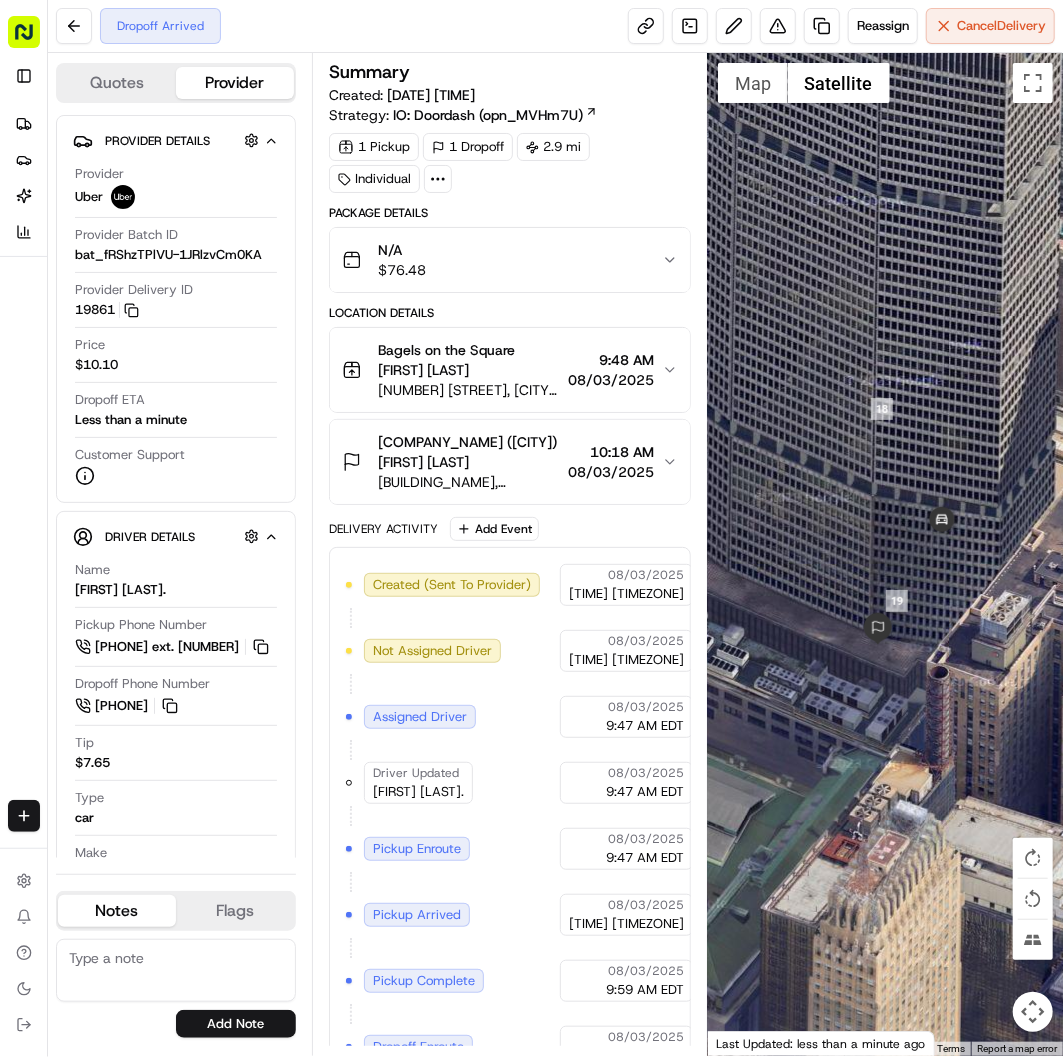 drag, startPoint x: 947, startPoint y: 444, endPoint x: 835, endPoint y: 602, distance: 193.66982 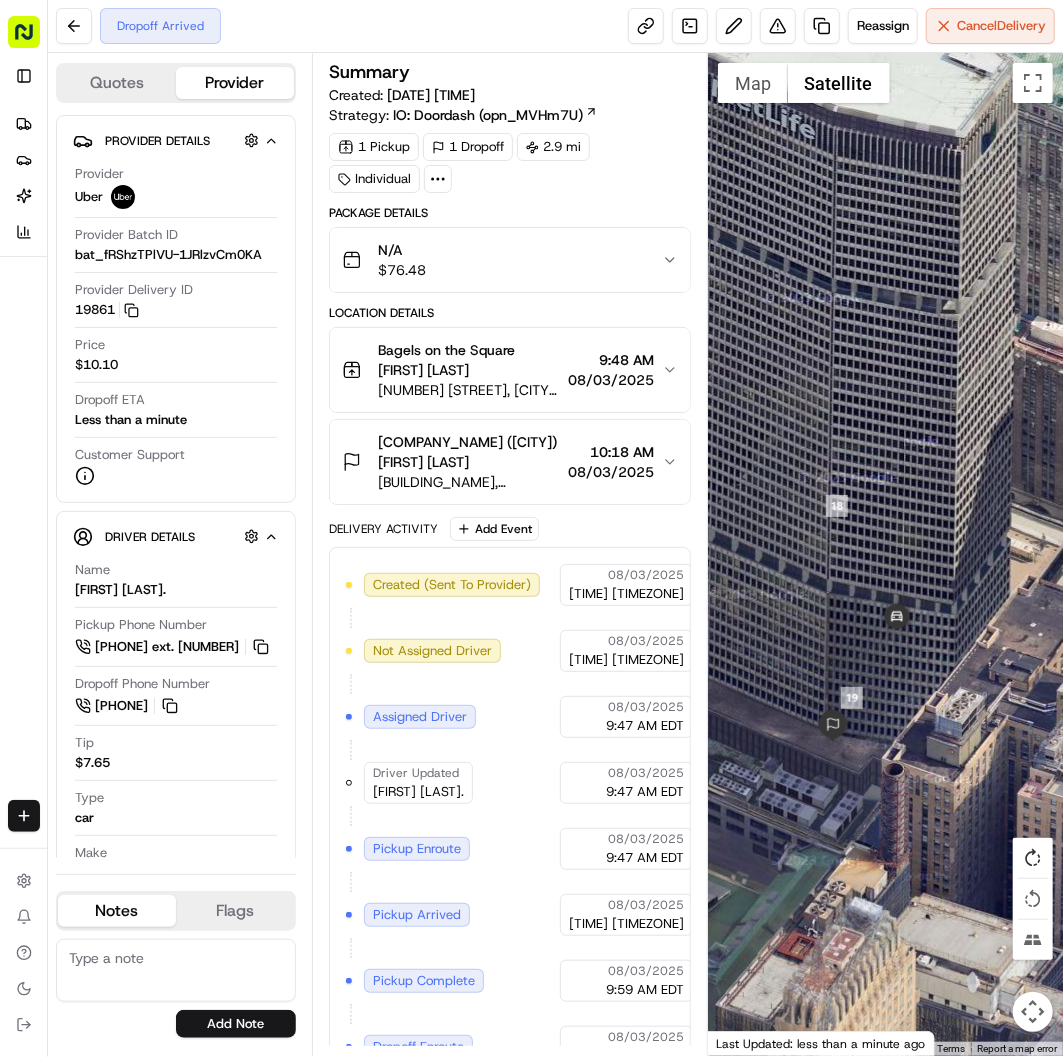 click at bounding box center (1033, 858) 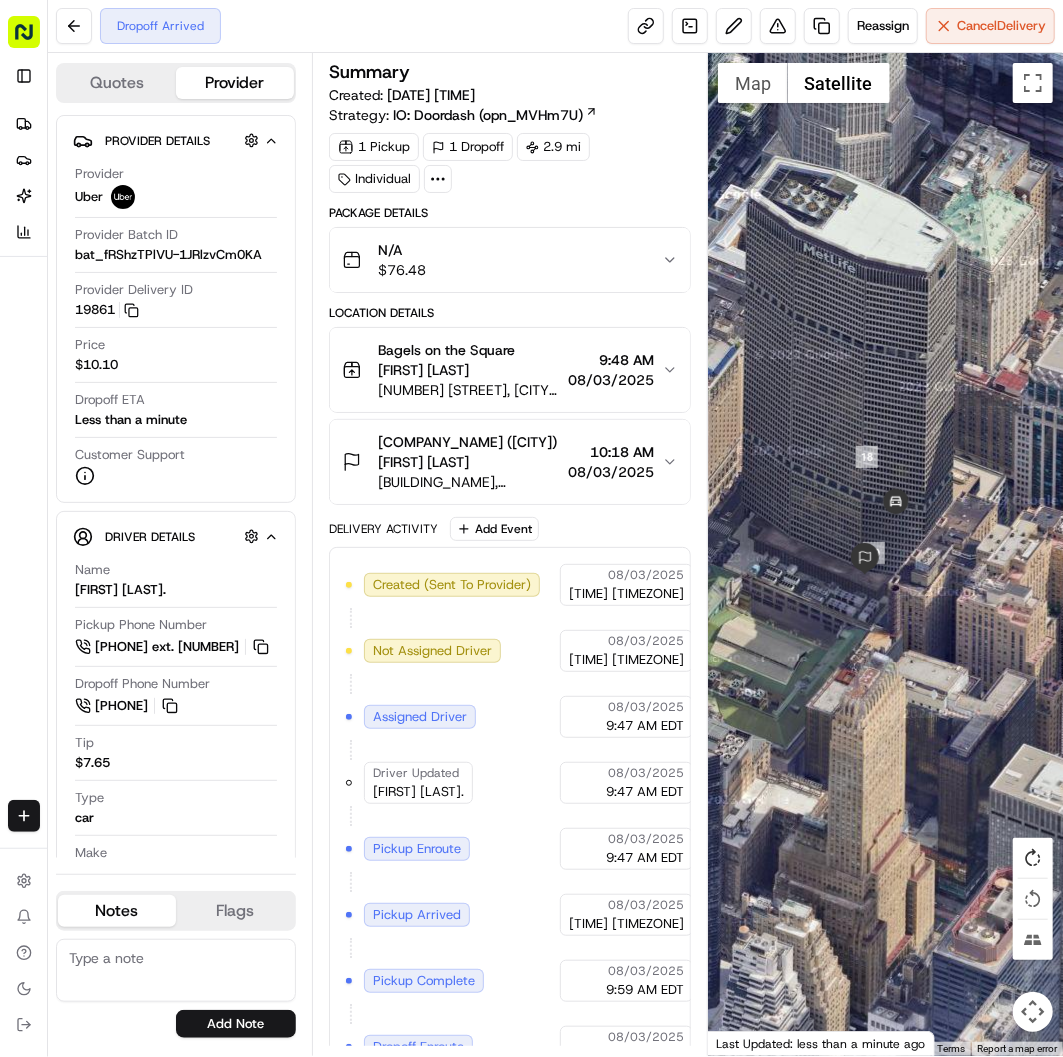 click at bounding box center [1033, 858] 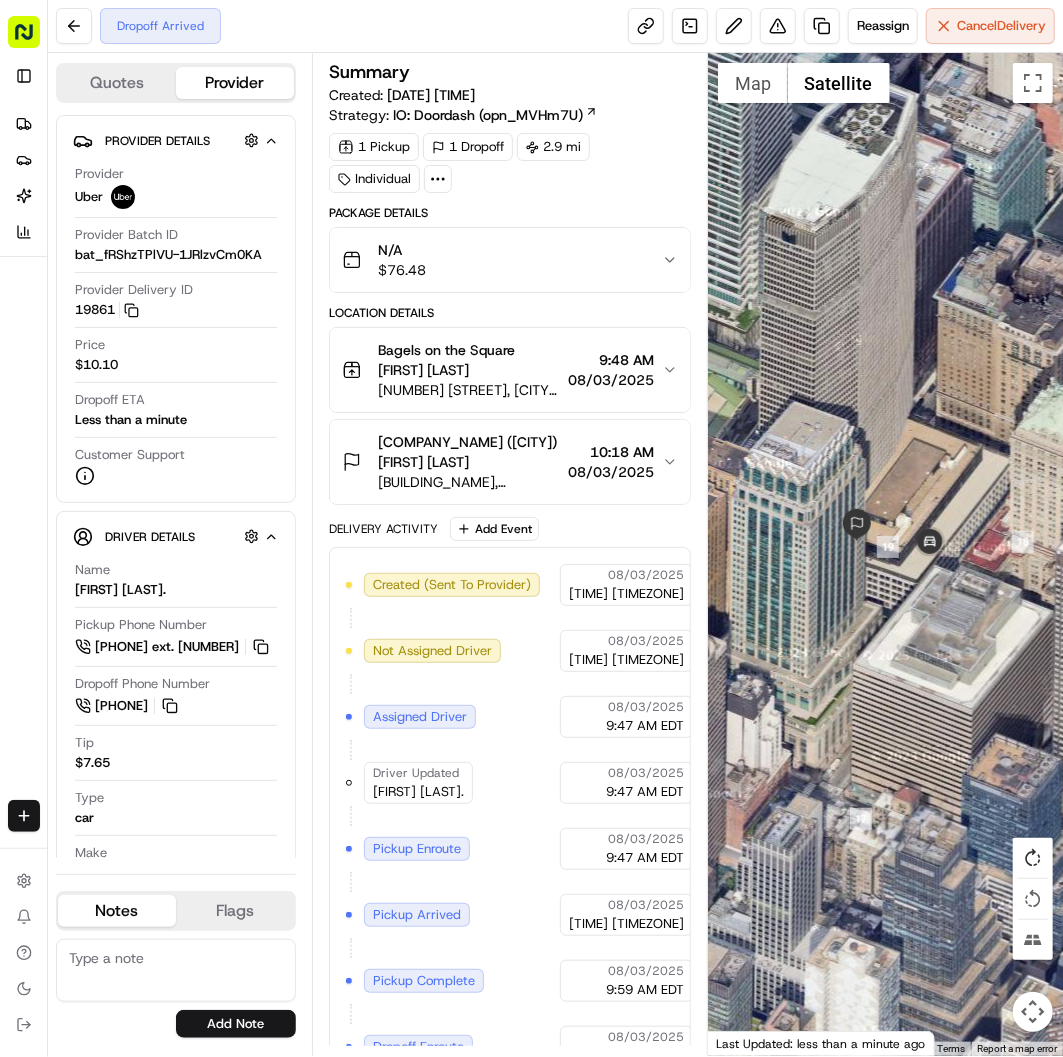 click at bounding box center (1033, 858) 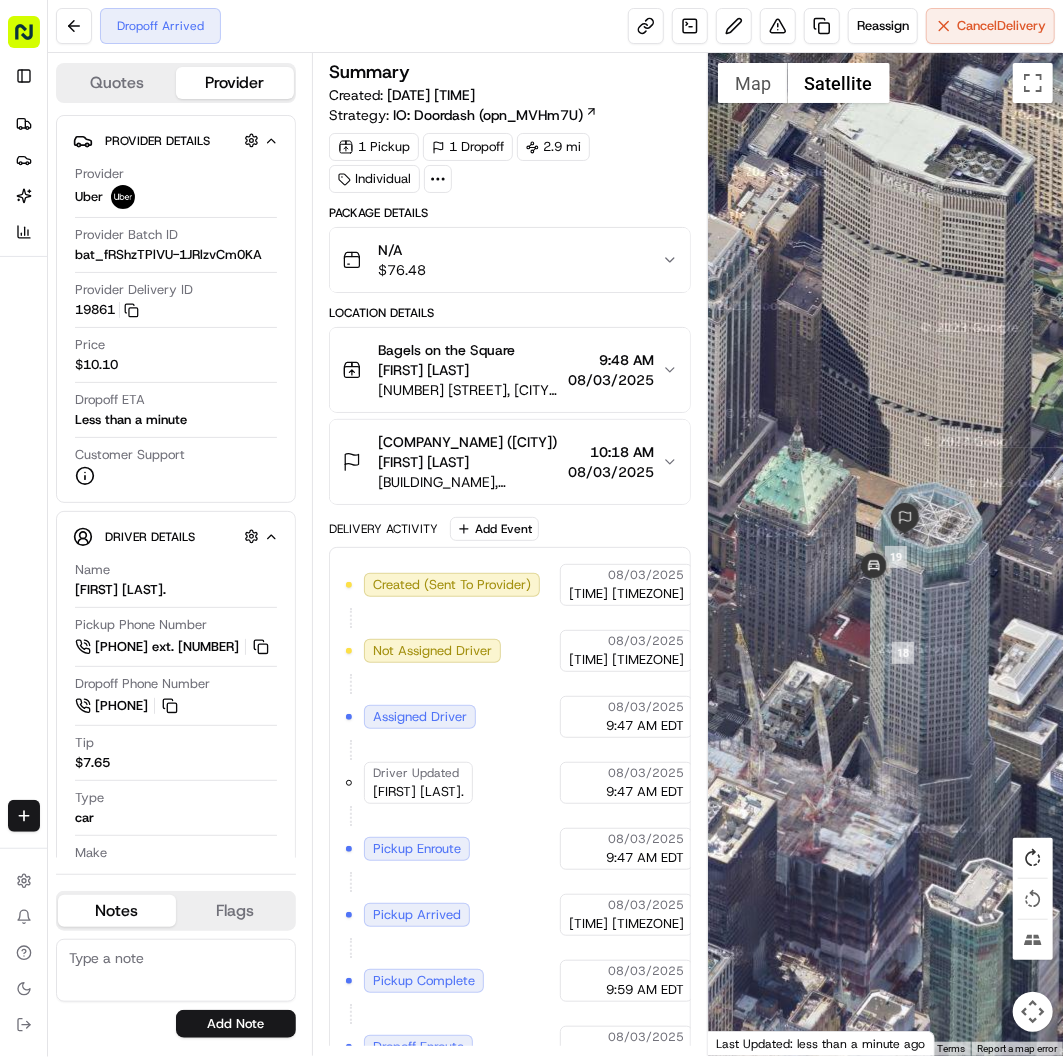 click at bounding box center (1033, 858) 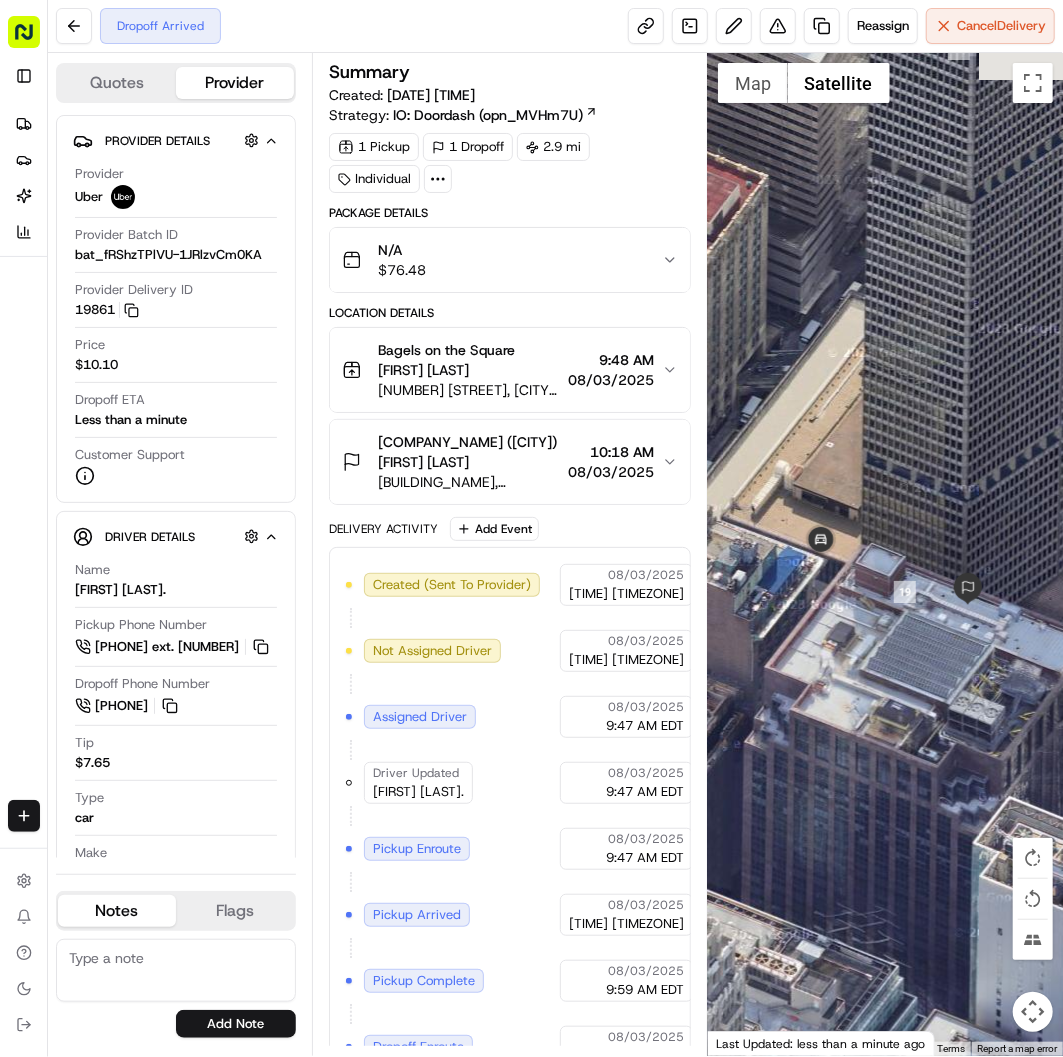 drag, startPoint x: 877, startPoint y: 610, endPoint x: 942, endPoint y: 745, distance: 149.83324 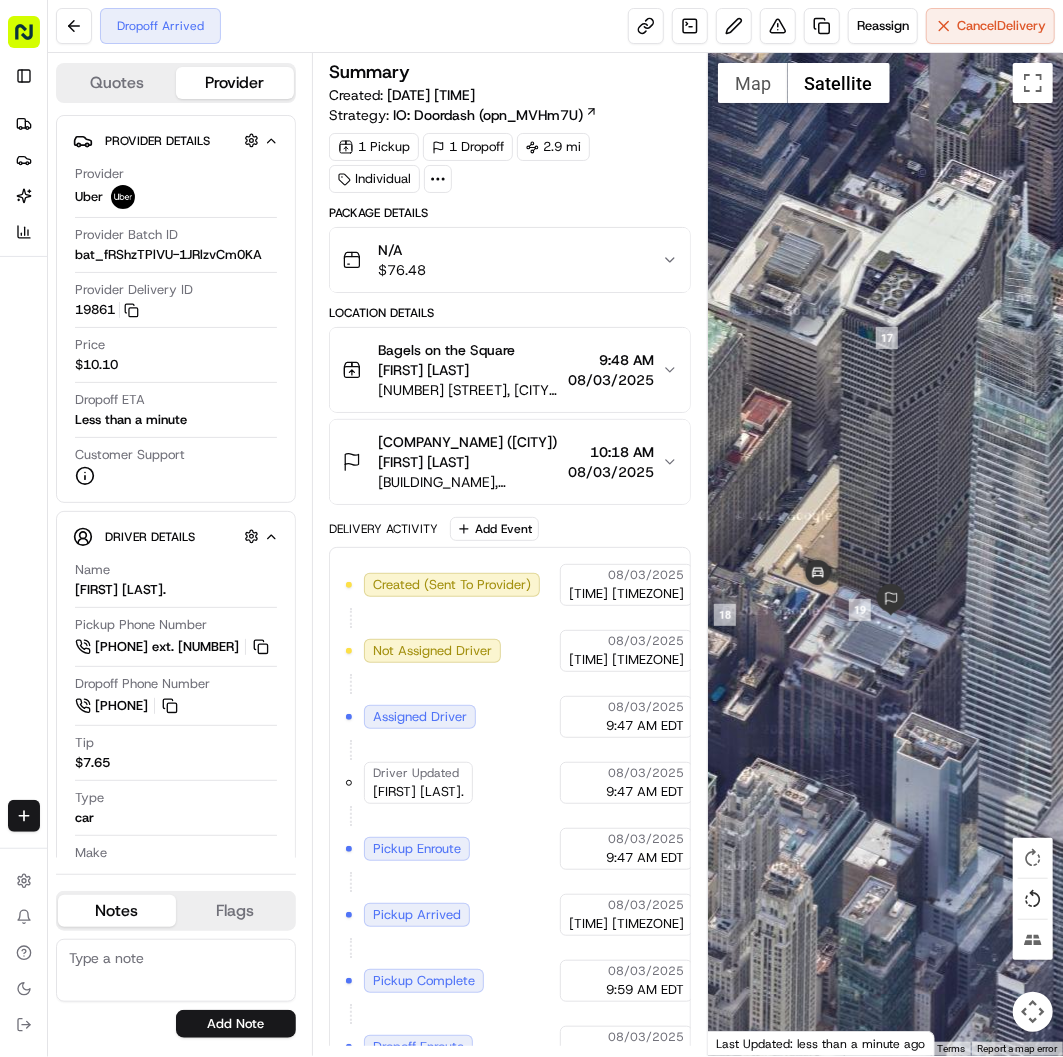 click at bounding box center (1033, 899) 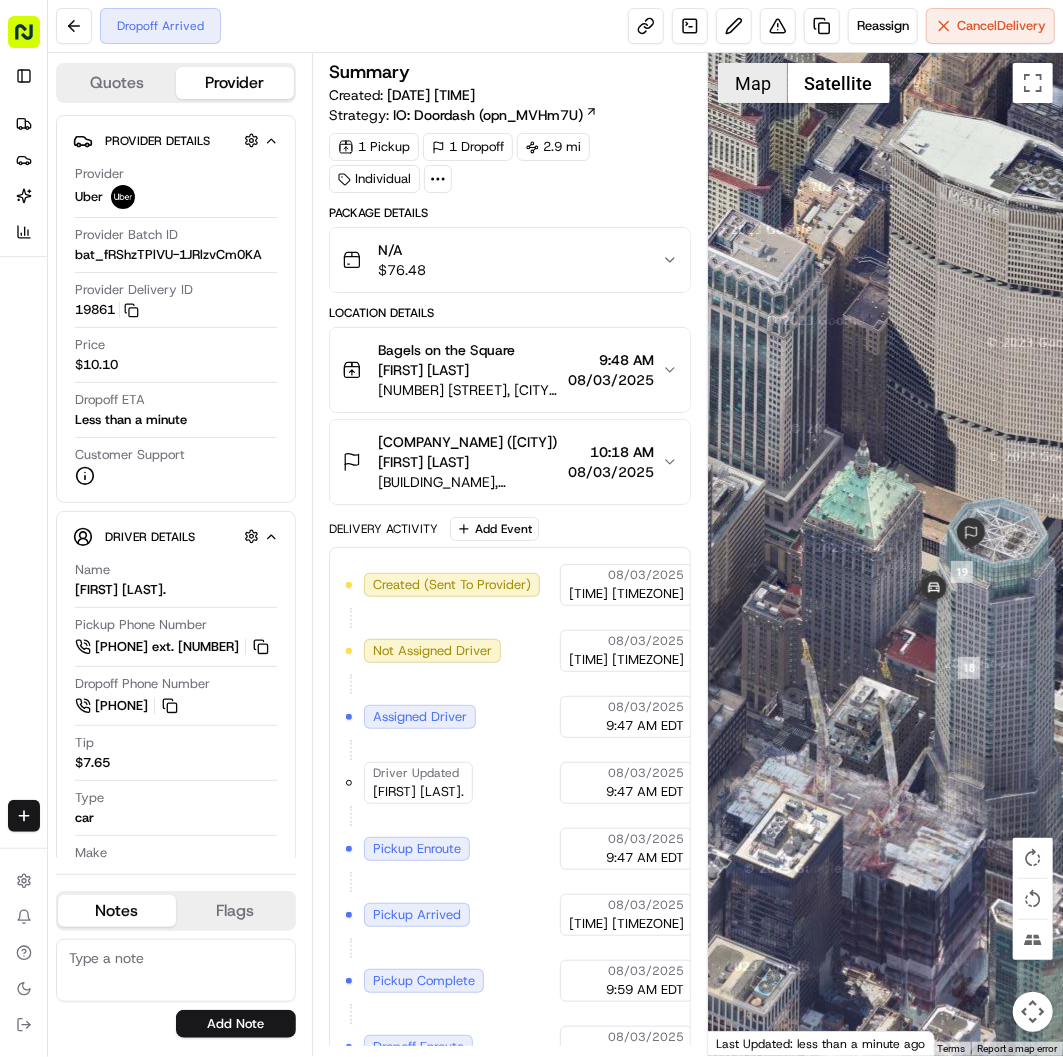 click on "Map" at bounding box center (753, 83) 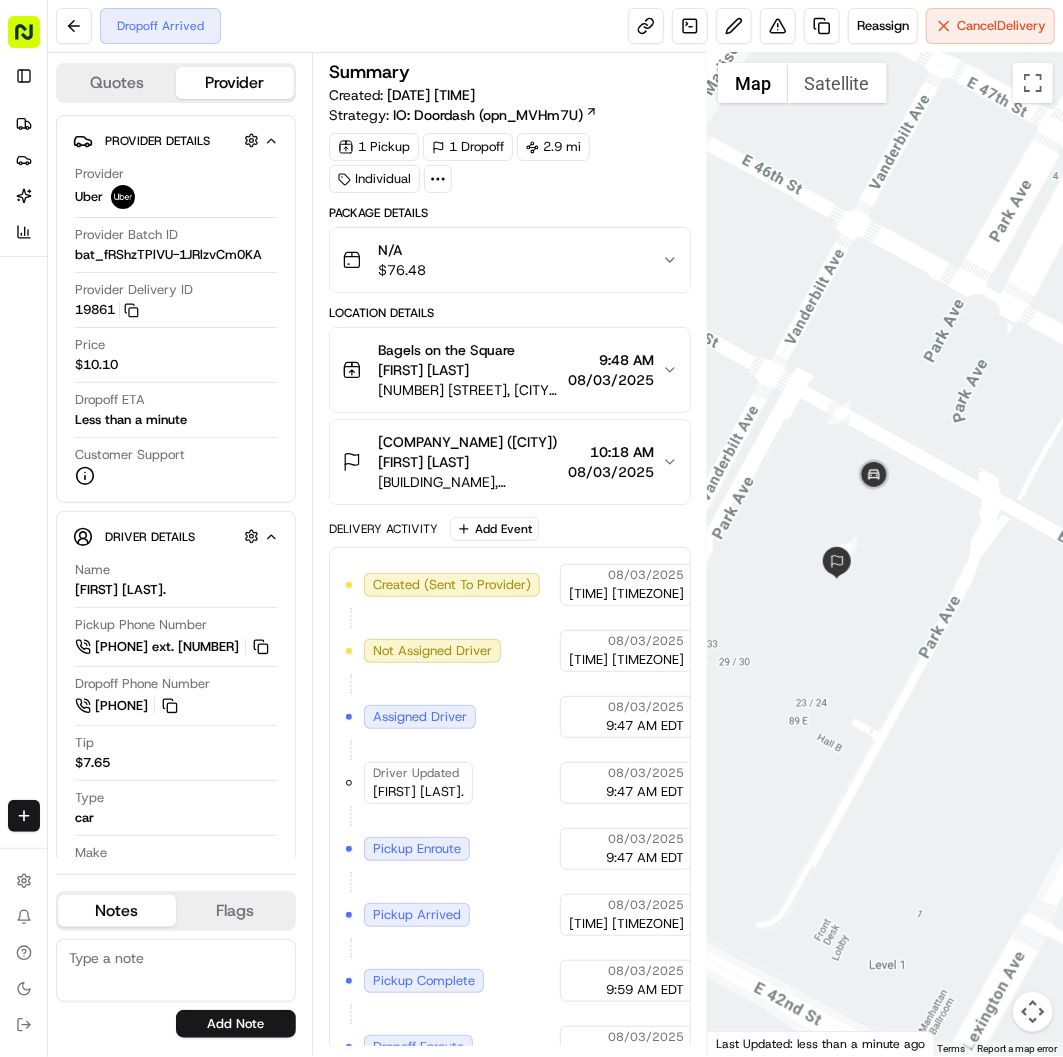 drag, startPoint x: 906, startPoint y: 663, endPoint x: 1004, endPoint y: 706, distance: 107.01869 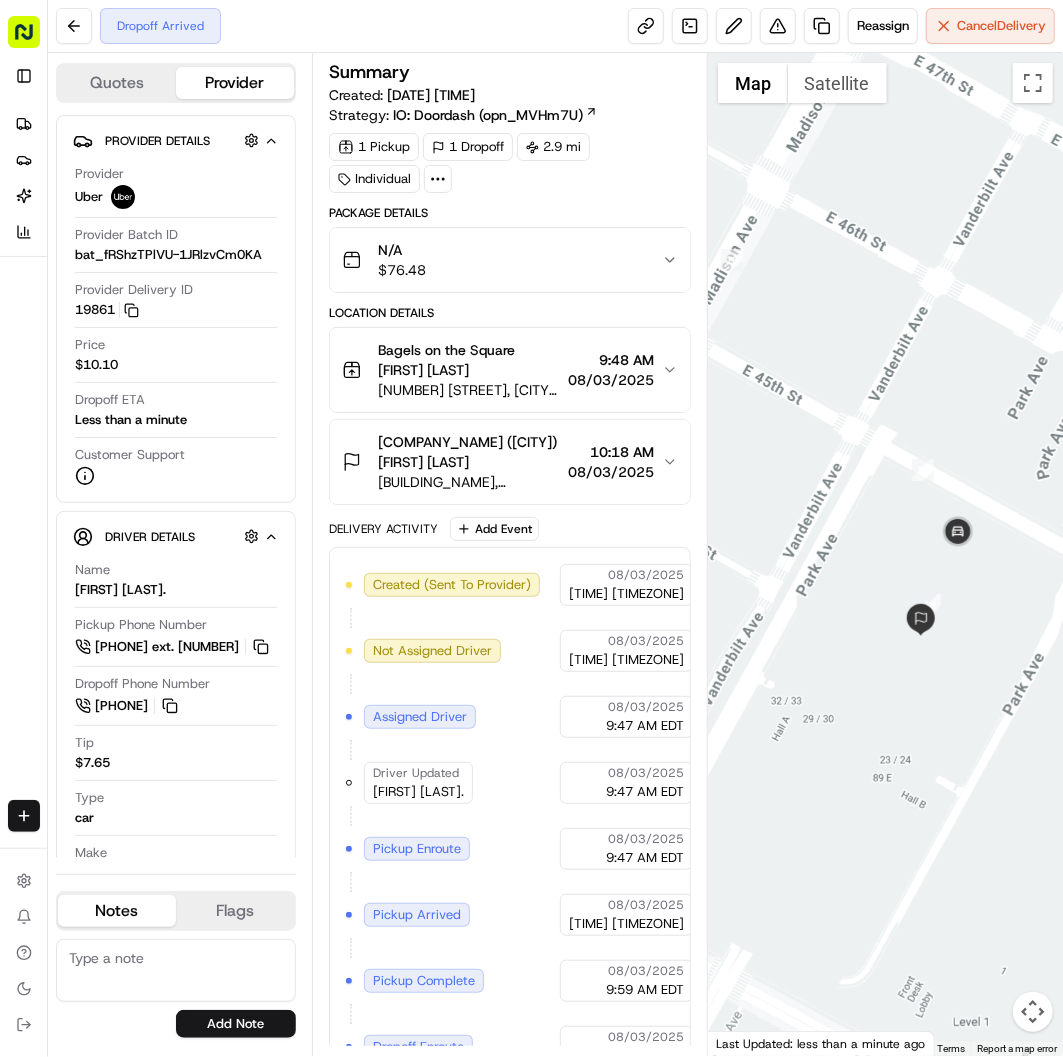 click at bounding box center (885, 554) 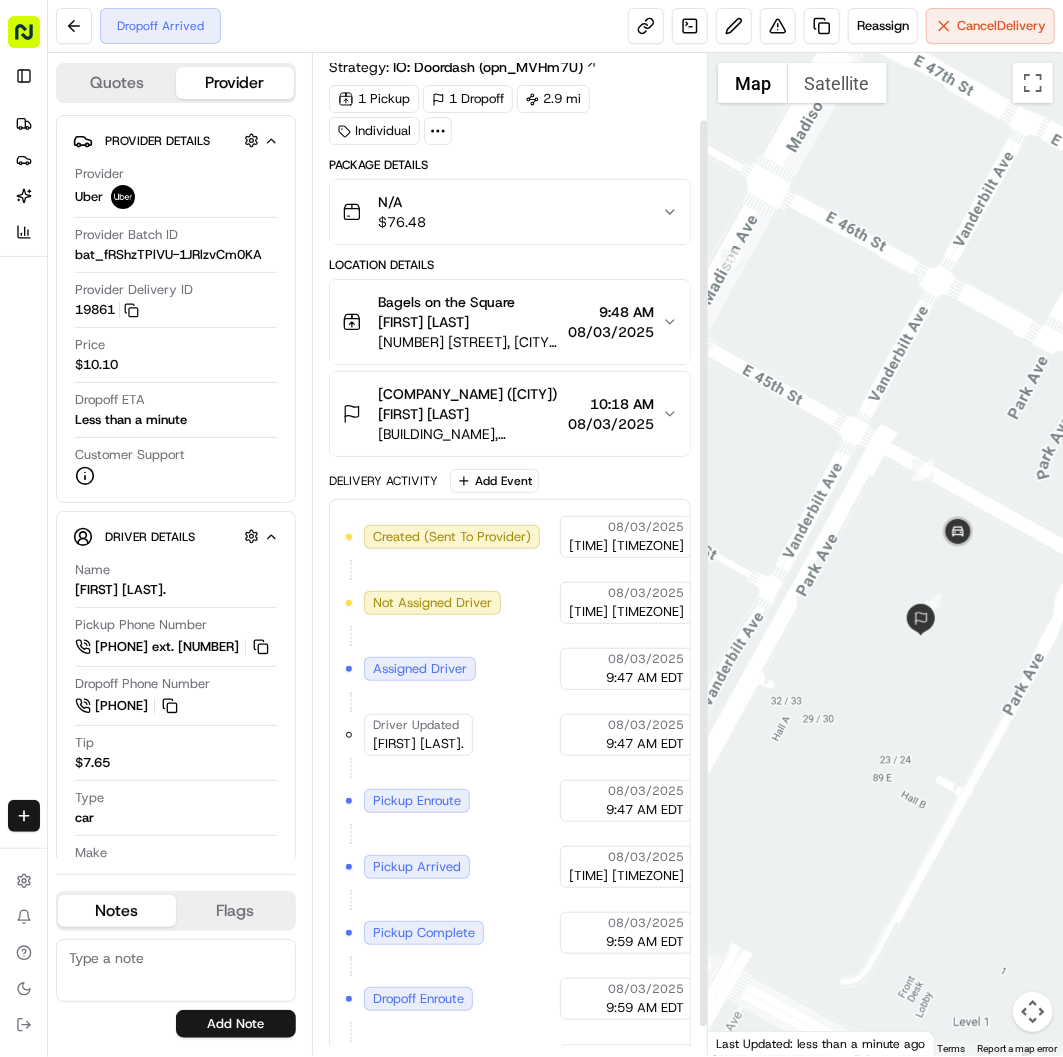 scroll, scrollTop: 107, scrollLeft: 0, axis: vertical 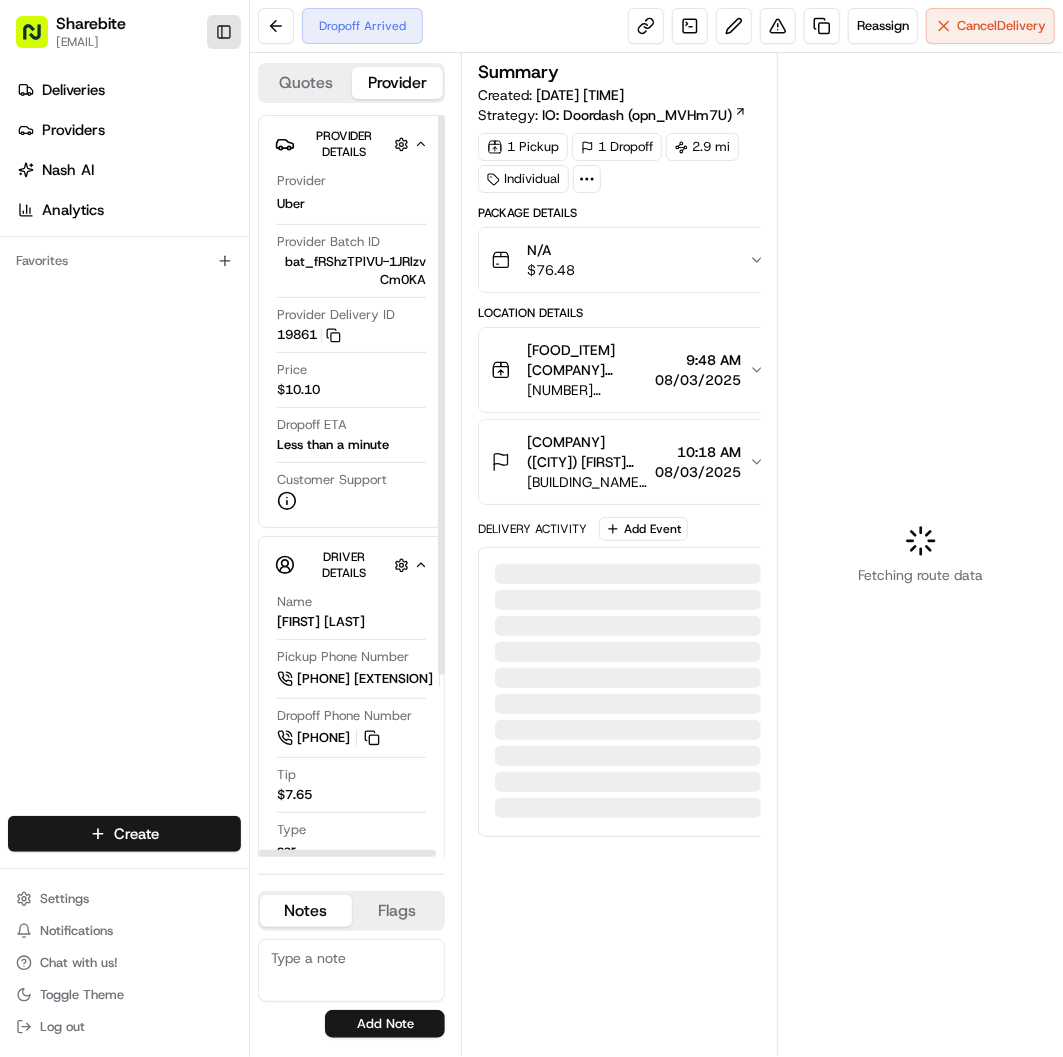 click on "Toggle Sidebar" at bounding box center [224, 32] 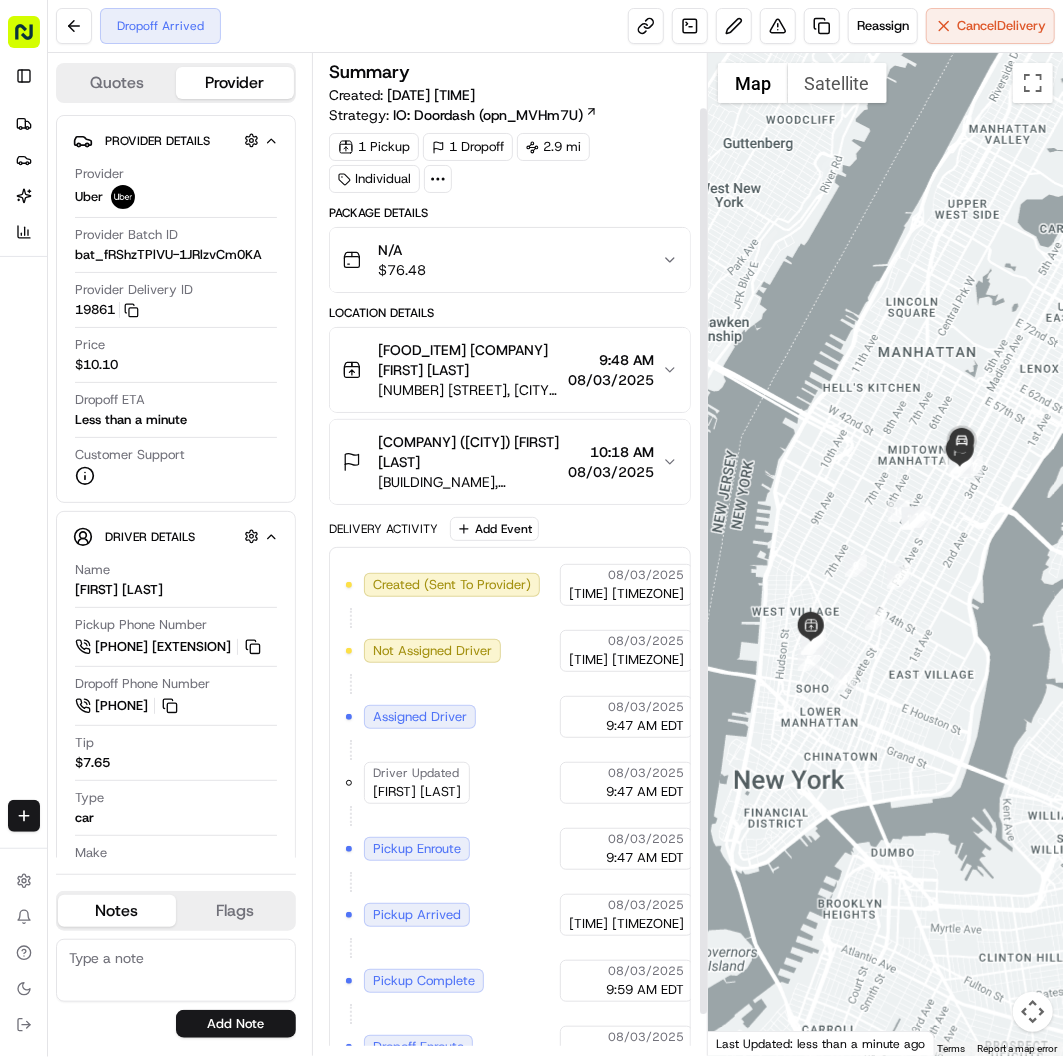 scroll, scrollTop: 107, scrollLeft: 0, axis: vertical 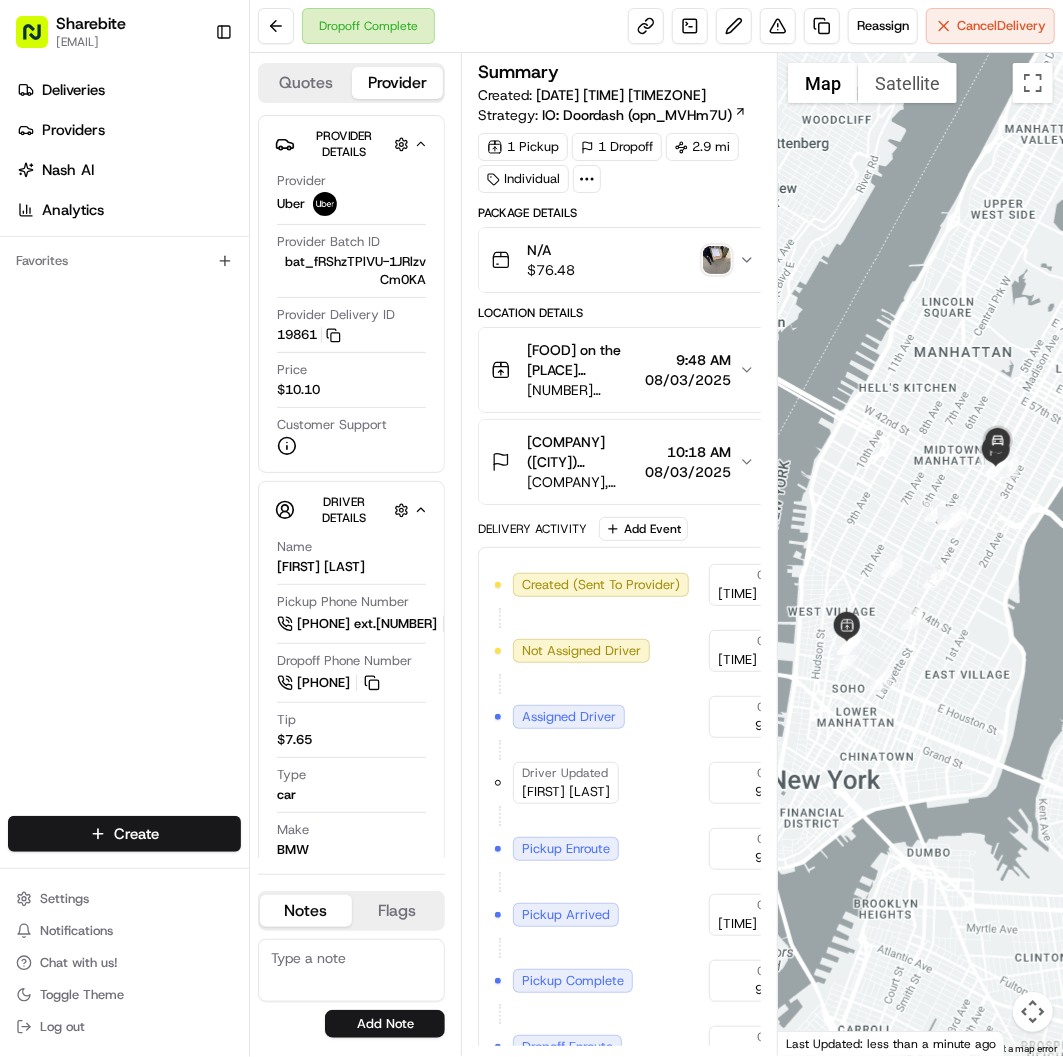 click at bounding box center [717, 260] 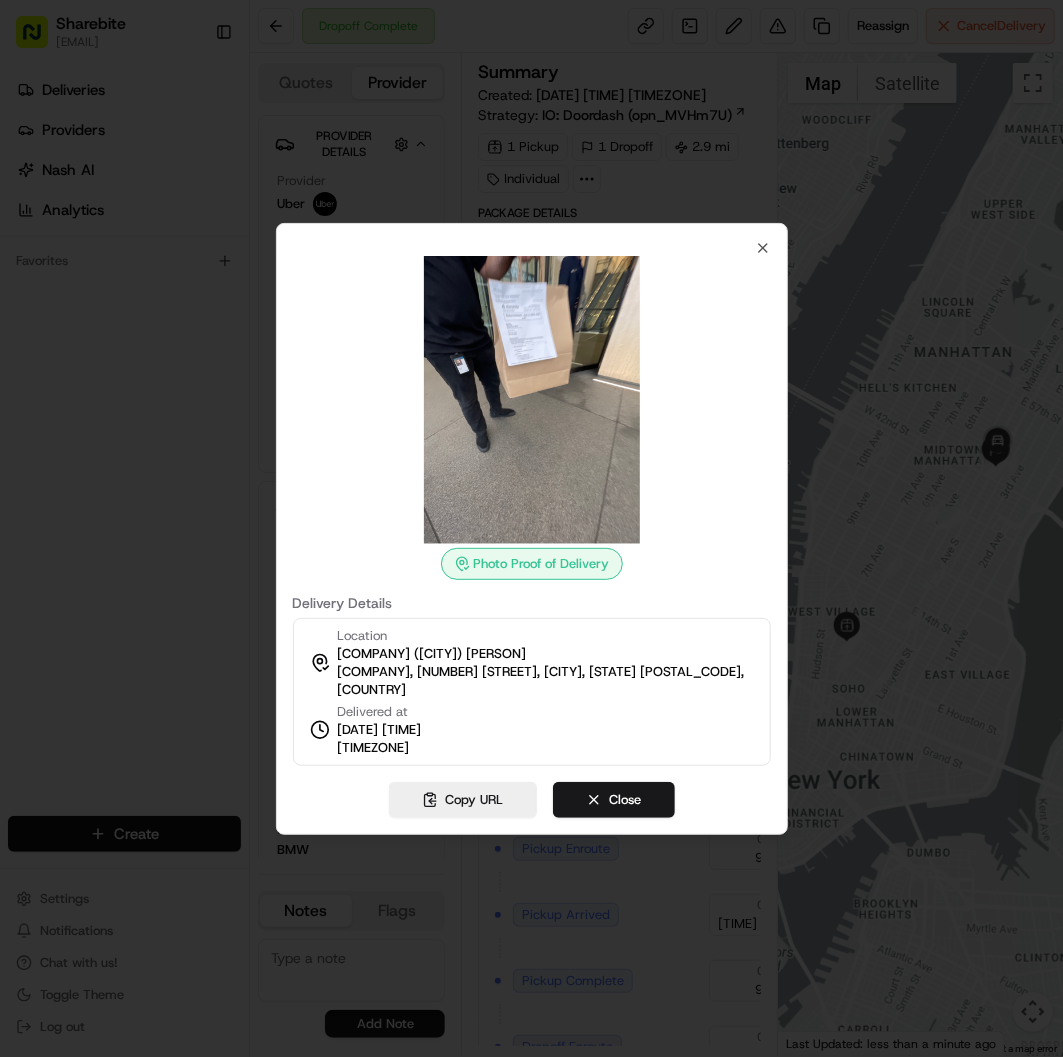 scroll, scrollTop: 0, scrollLeft: 0, axis: both 